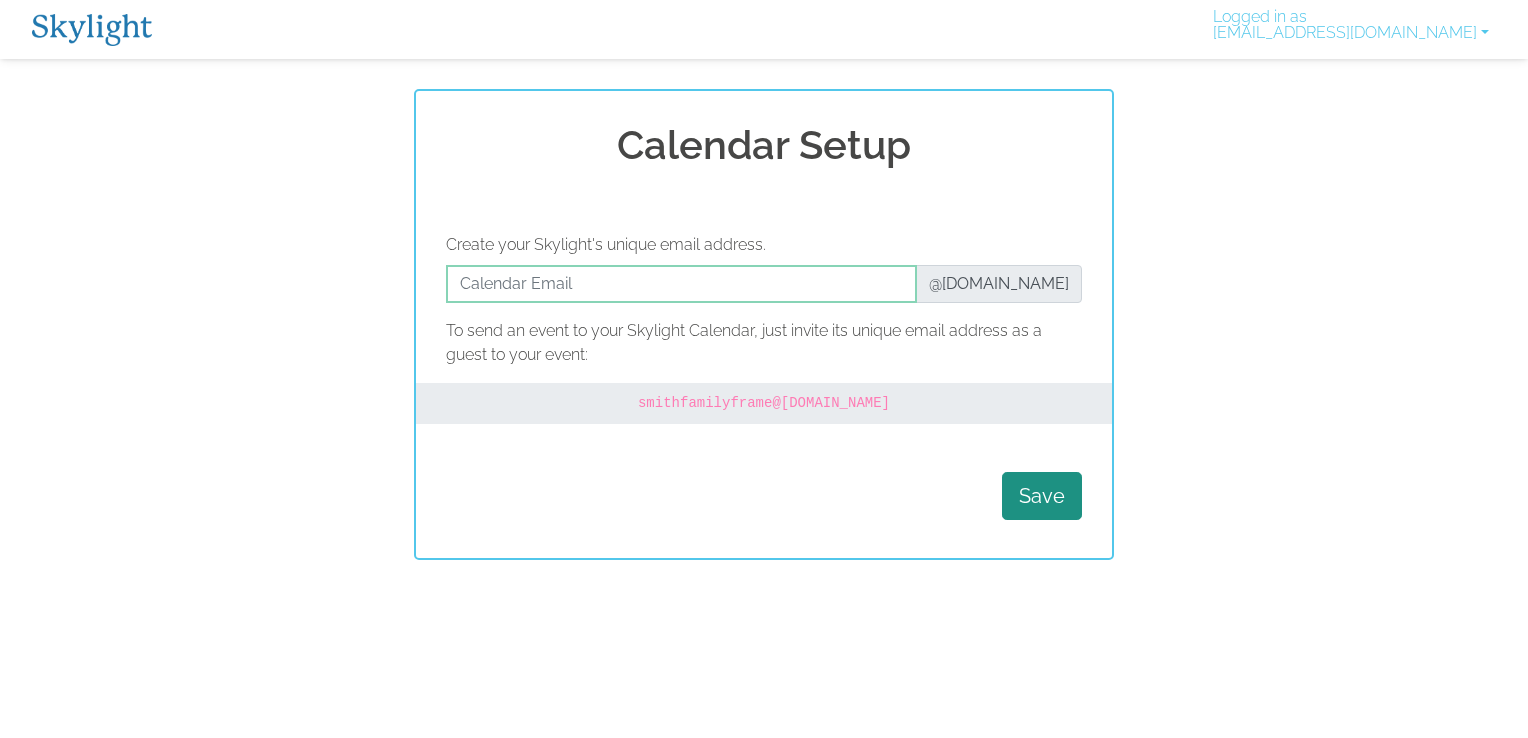 scroll, scrollTop: 0, scrollLeft: 0, axis: both 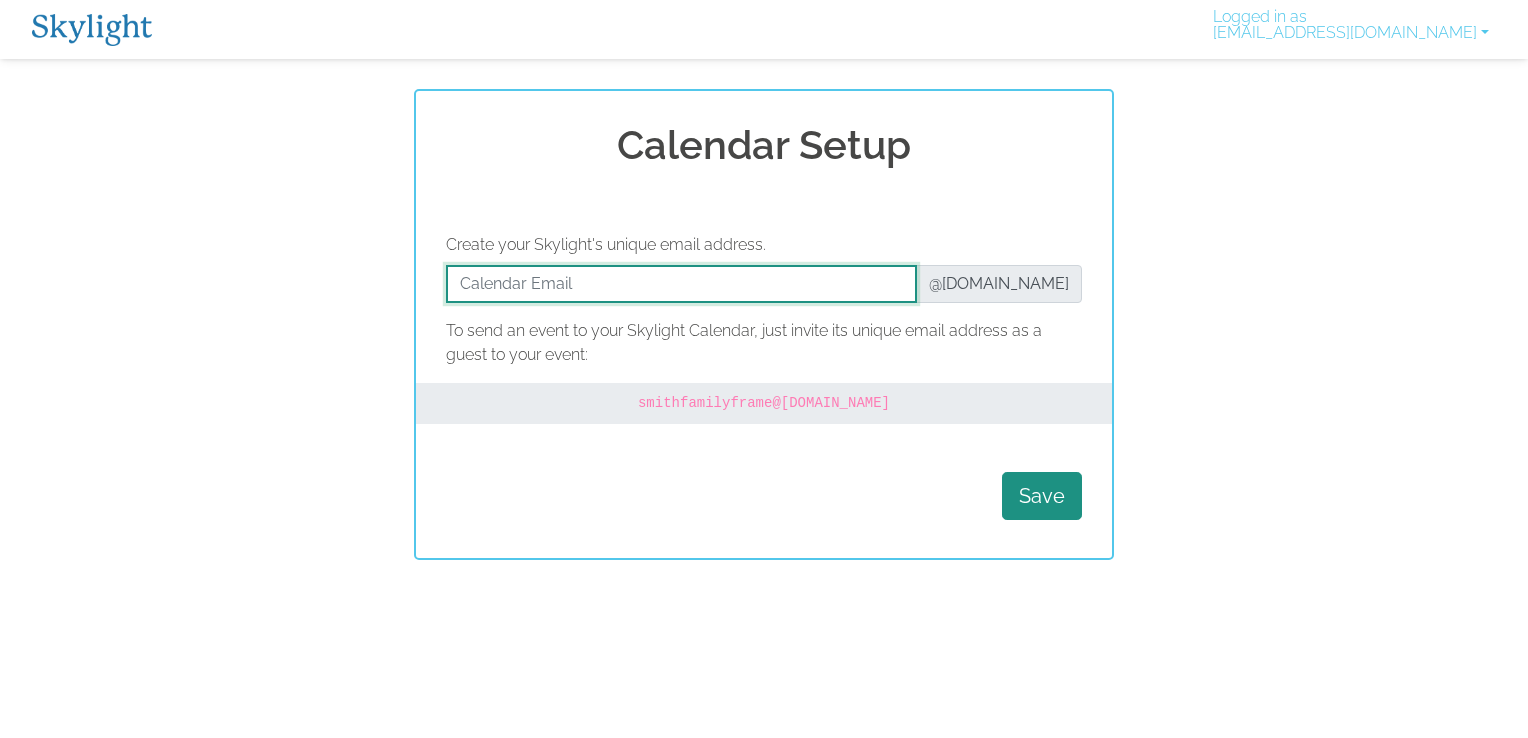click at bounding box center (681, 284) 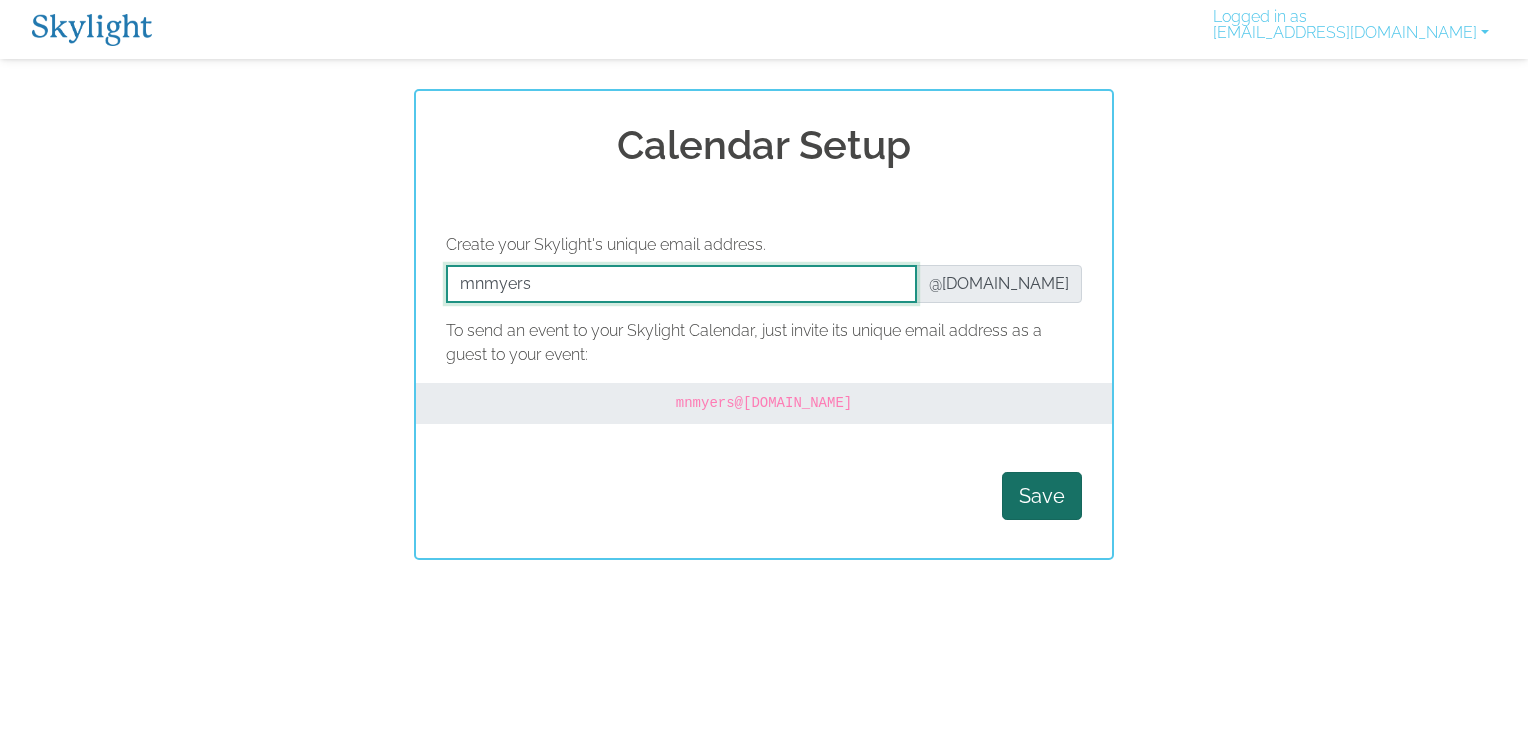 type on "mnmyers" 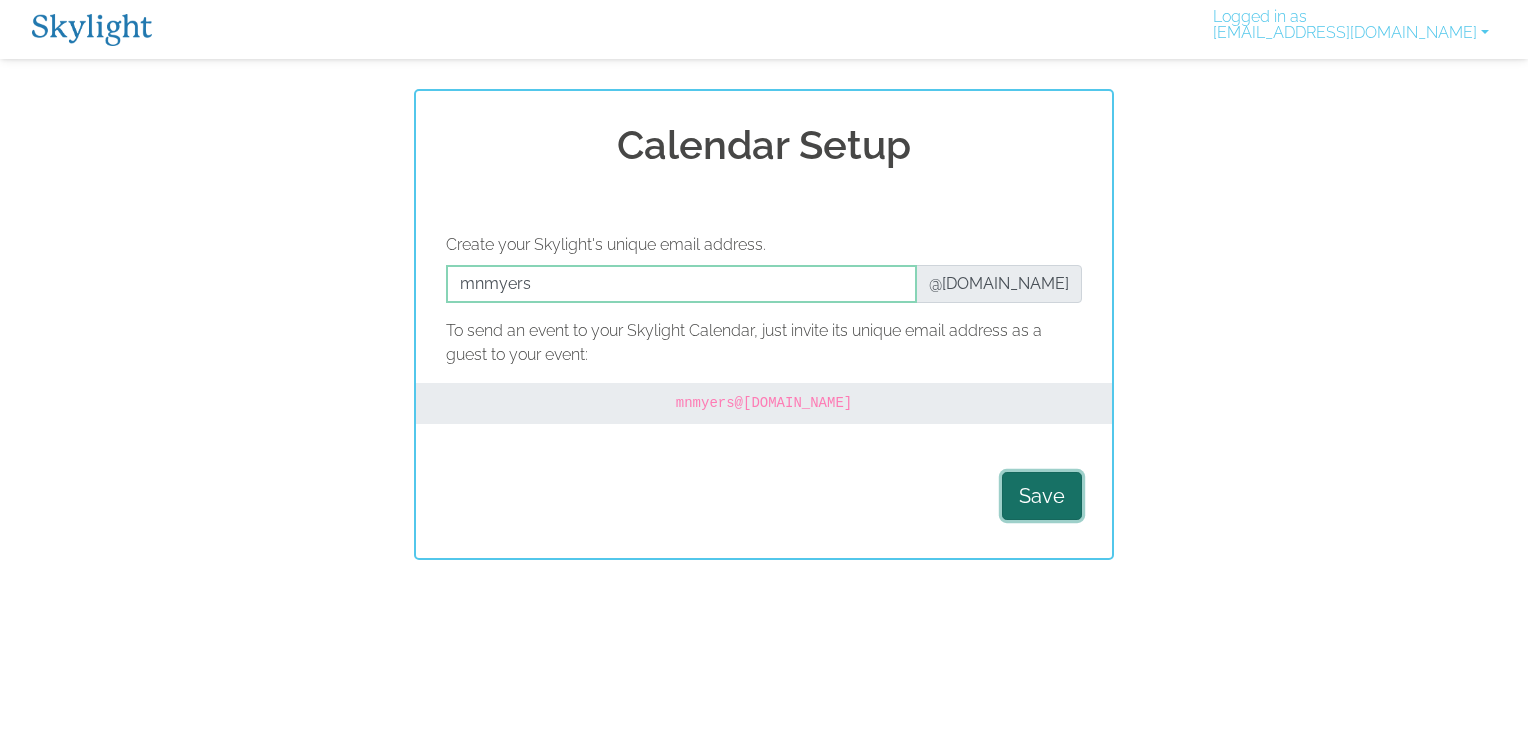 click on "Save" at bounding box center (1042, 496) 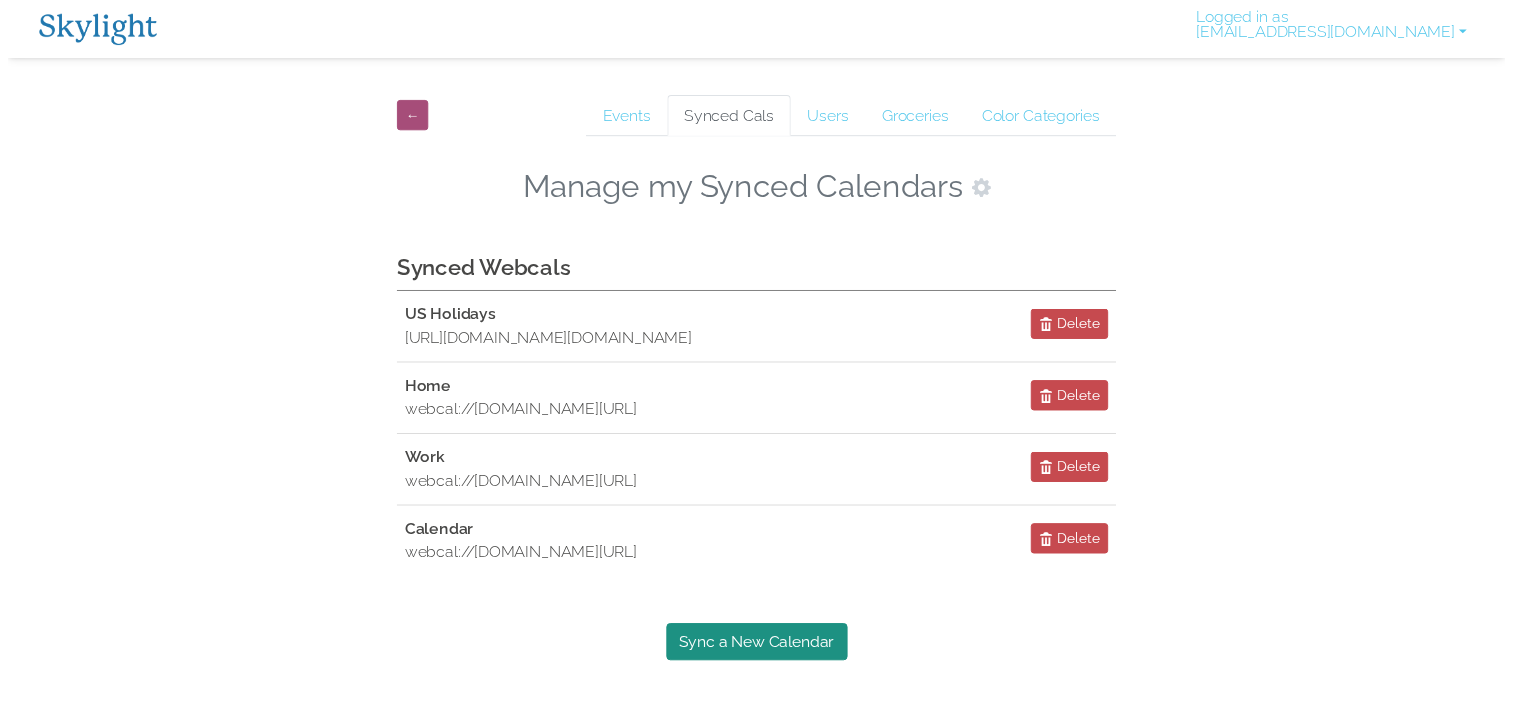 scroll, scrollTop: 0, scrollLeft: 0, axis: both 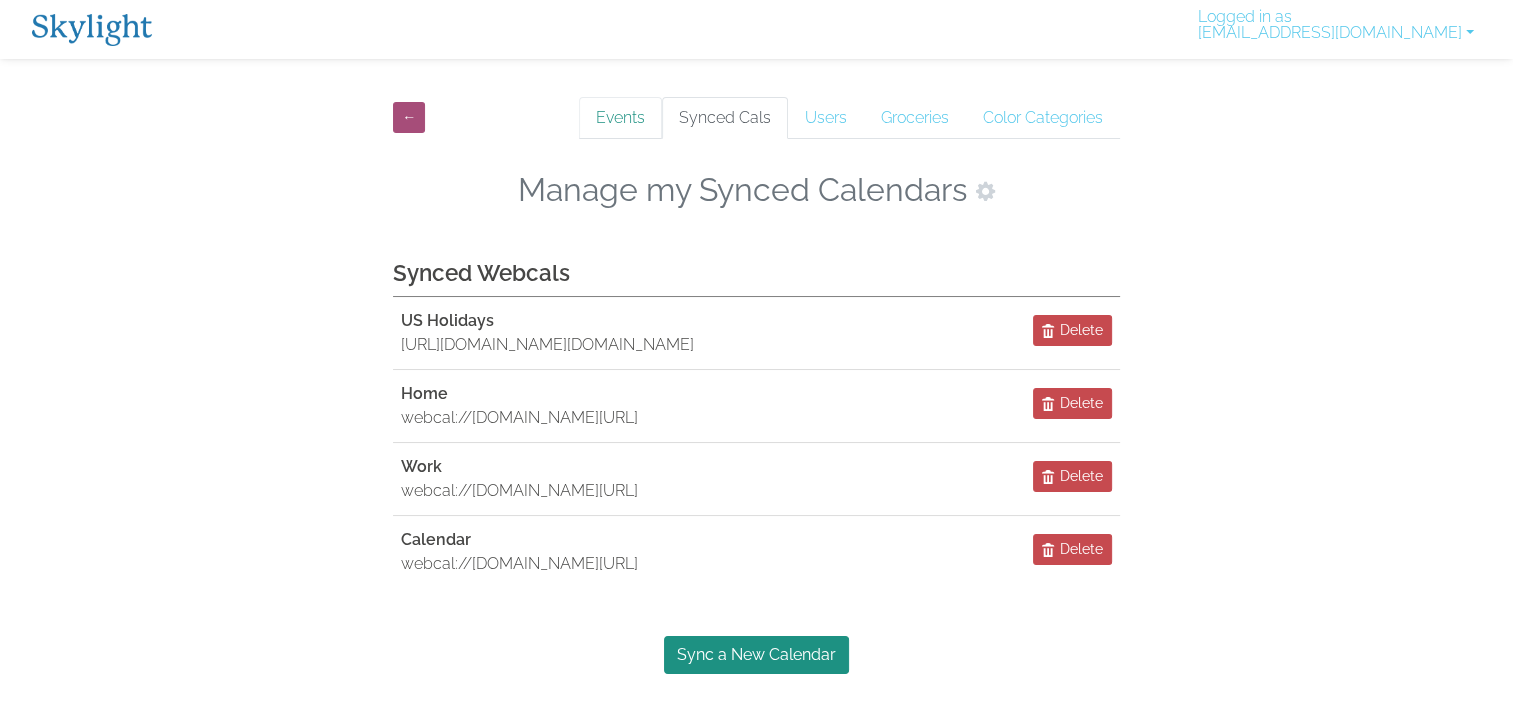 click on "Events" at bounding box center [620, 118] 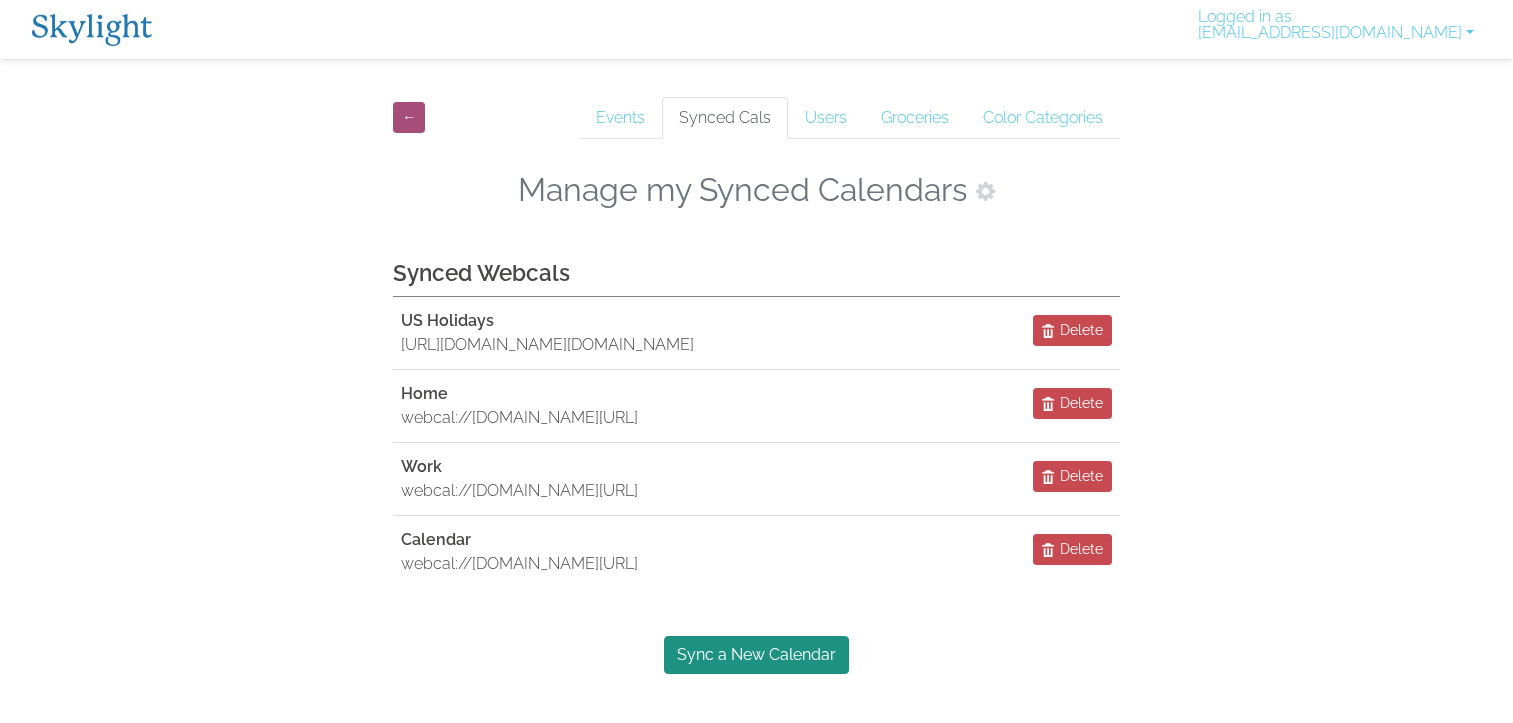 scroll, scrollTop: 0, scrollLeft: 0, axis: both 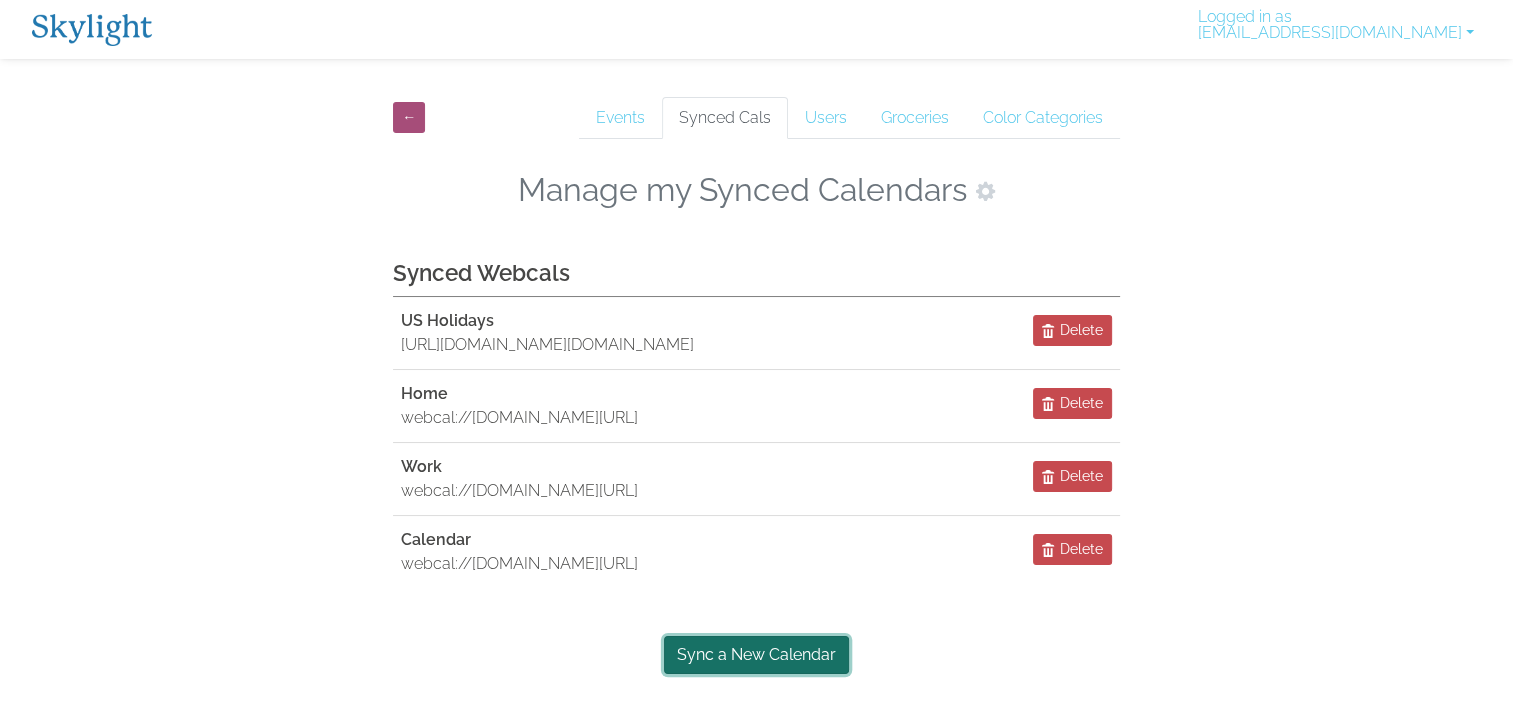 click on "Sync a New Calendar" at bounding box center (756, 655) 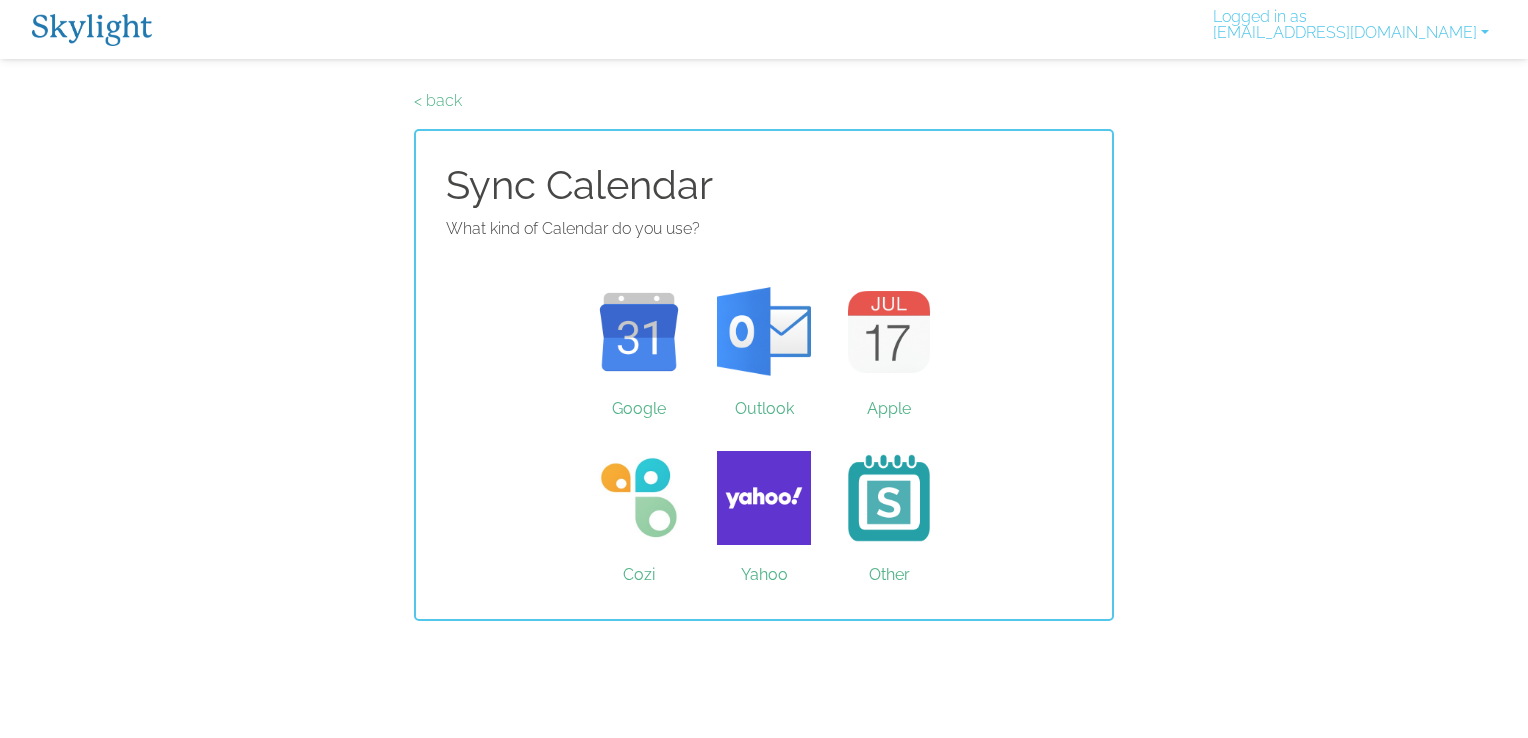 scroll, scrollTop: 0, scrollLeft: 0, axis: both 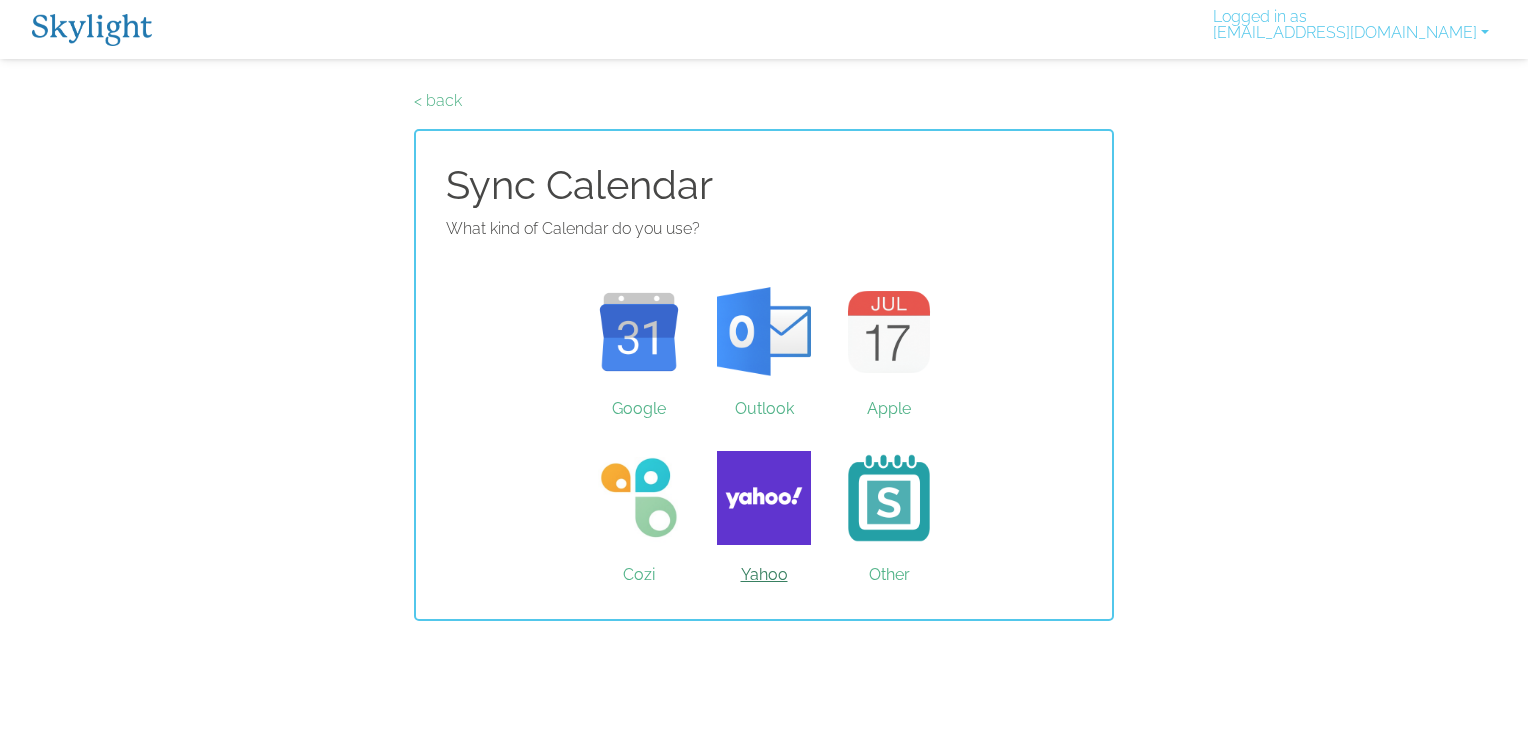 click on "Yahoo" at bounding box center [764, 498] 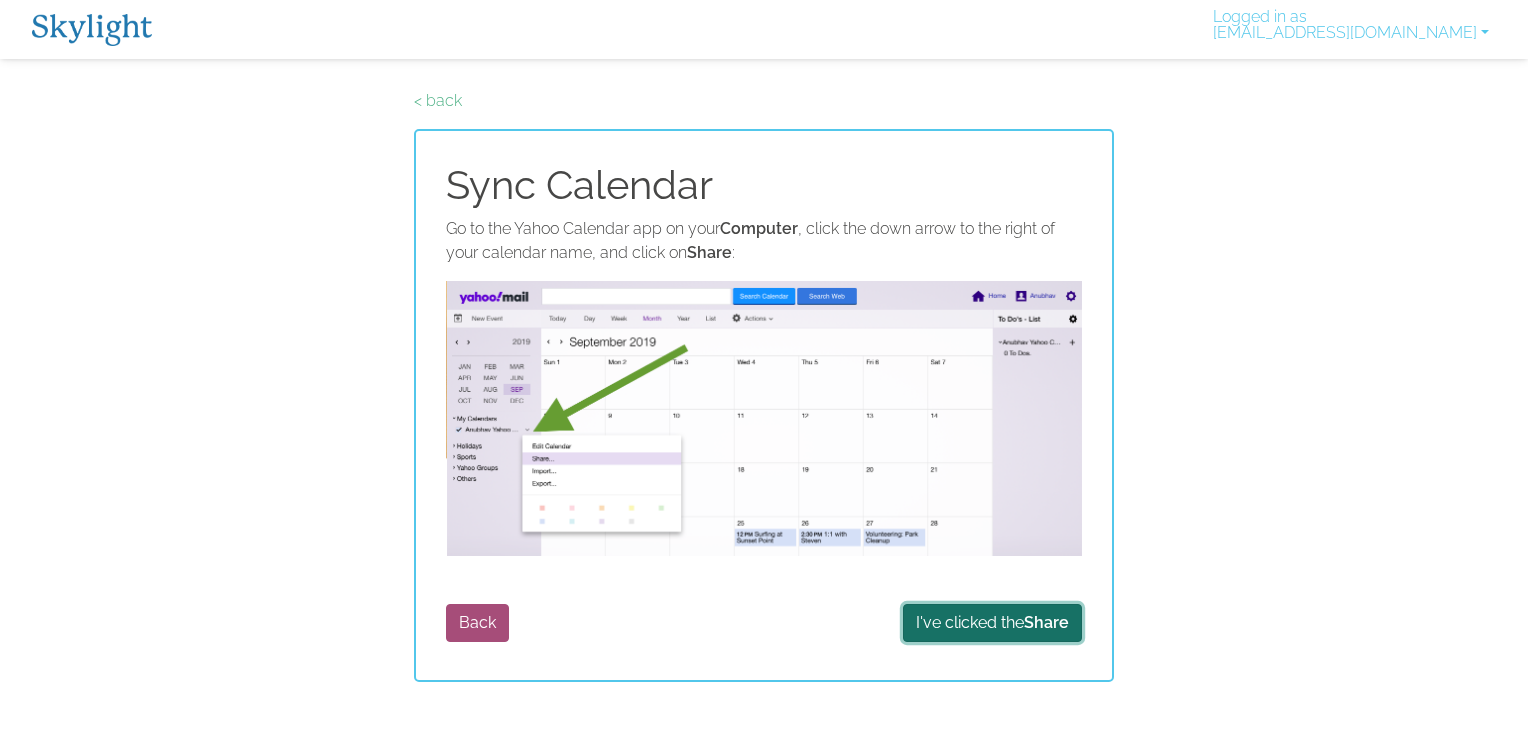 click on "I've clicked the  Share" at bounding box center [992, 623] 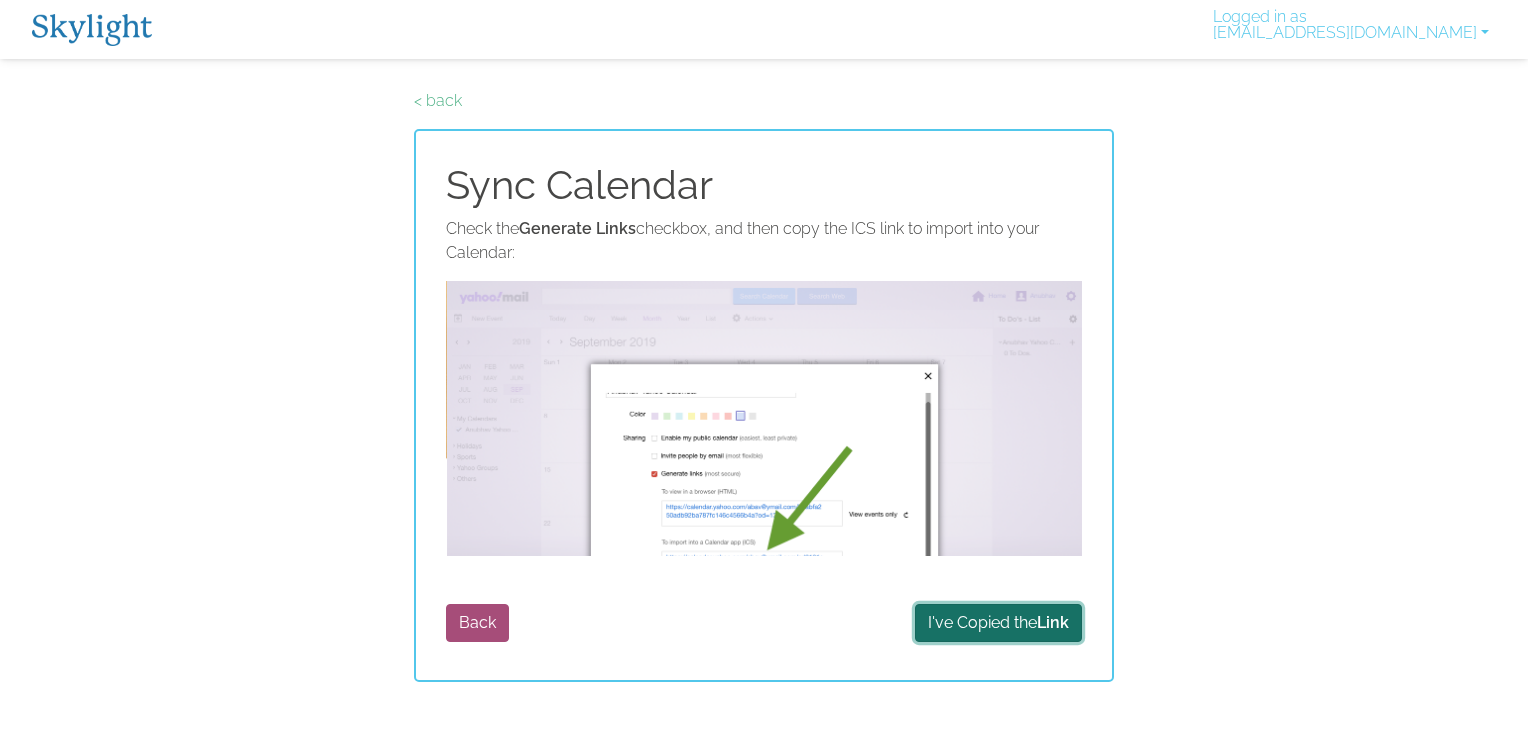 click on "I've Copied the  Link" at bounding box center (998, 623) 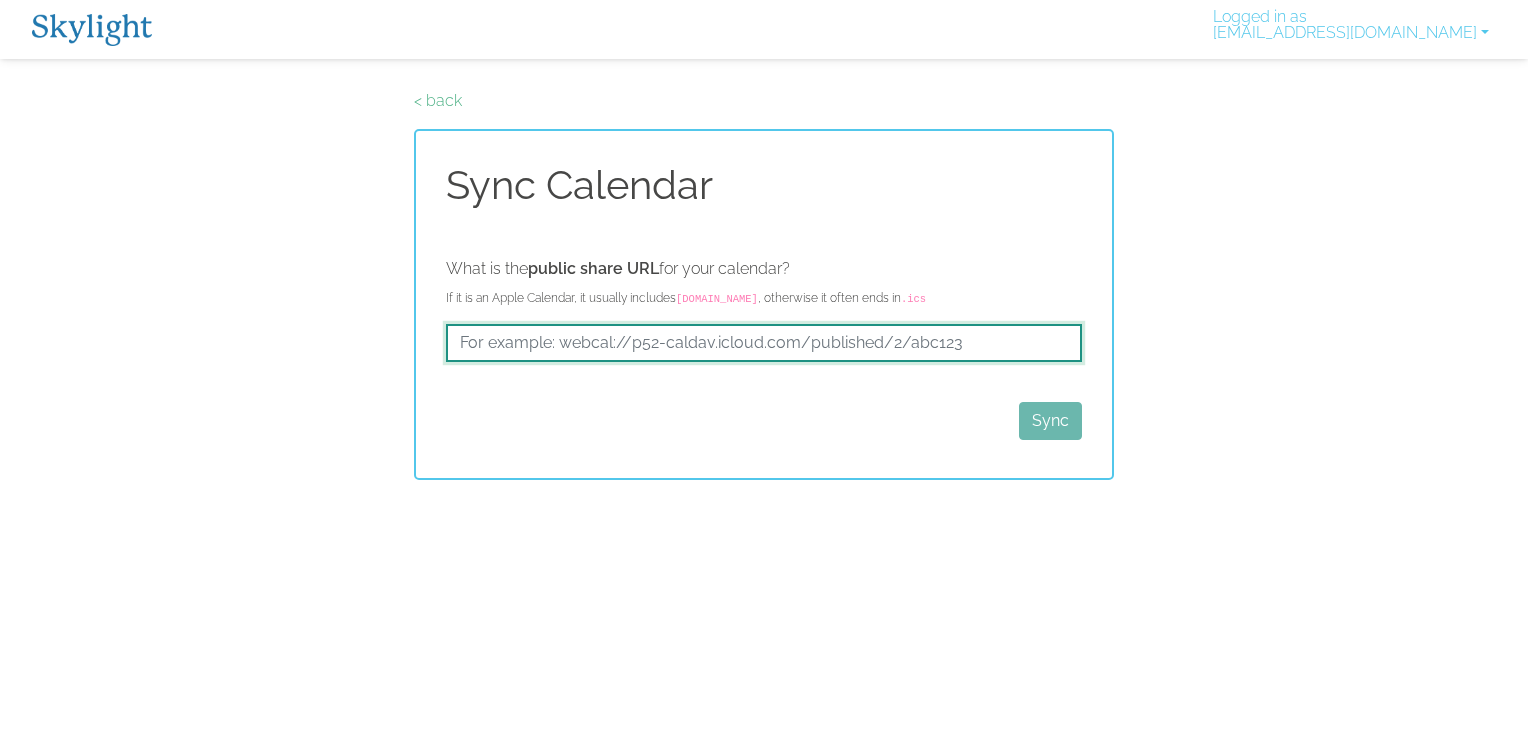 click at bounding box center [764, 343] 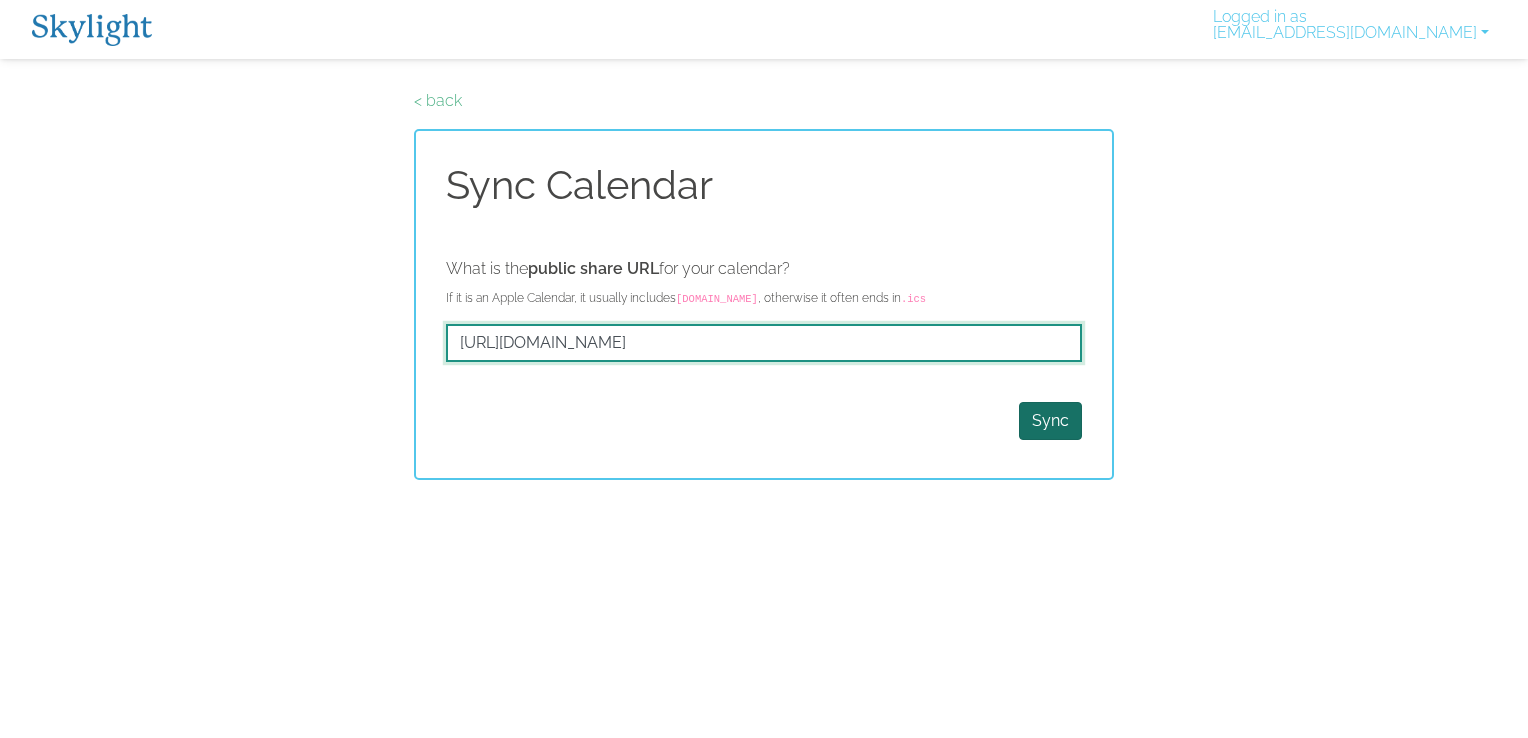 type on "https://calendar.yahoo.com/" 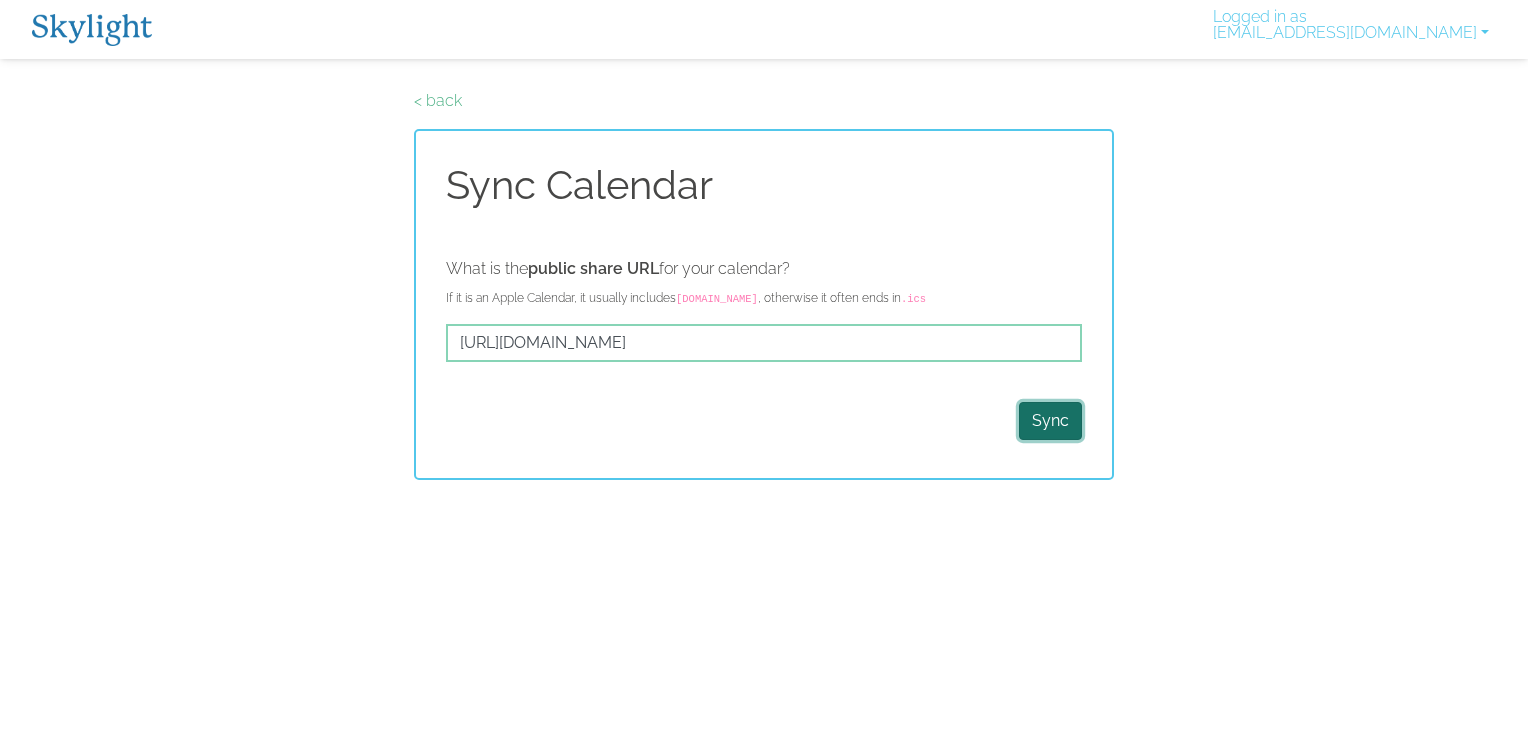 click on "Sync" at bounding box center (1050, 421) 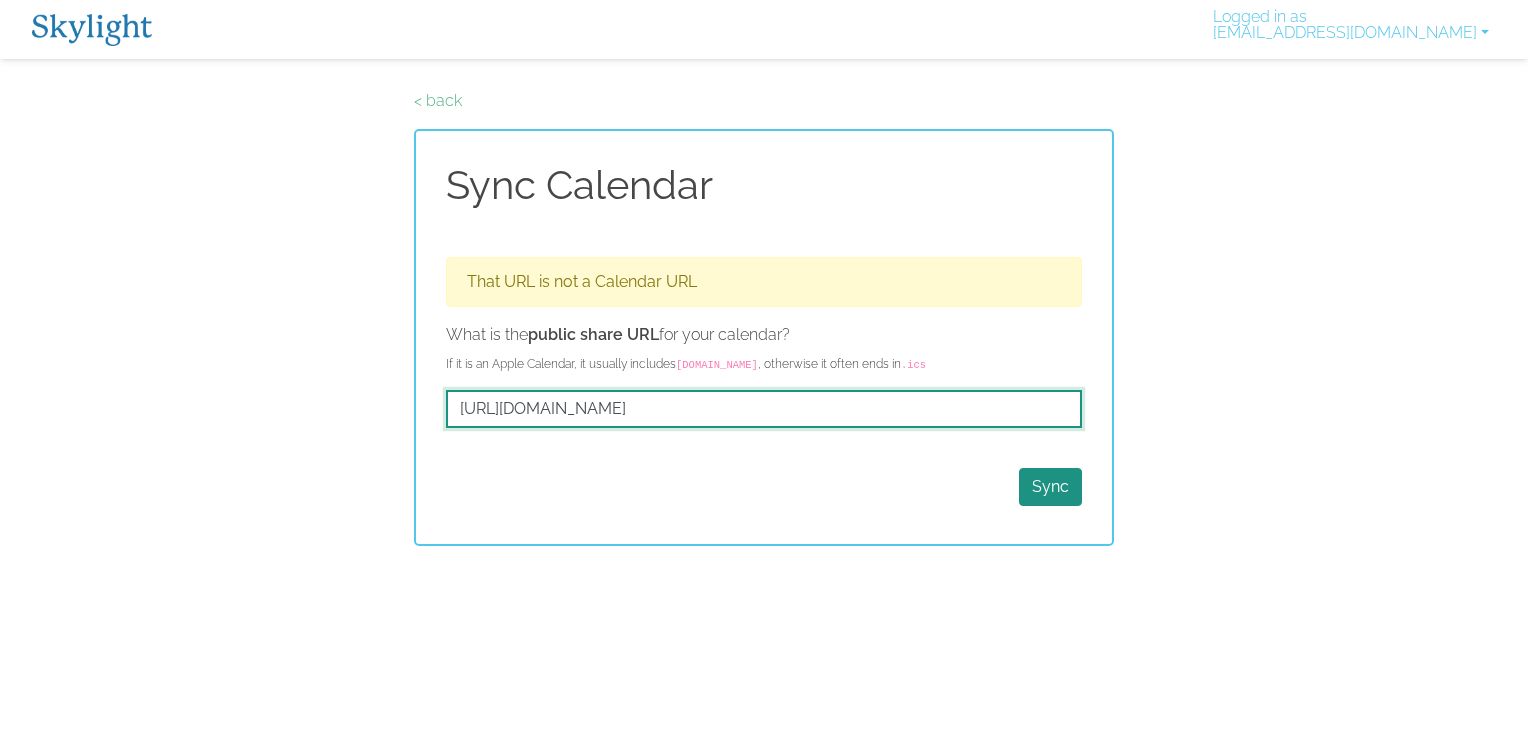 click on "https://calendar.yahoo.com/" at bounding box center (764, 409) 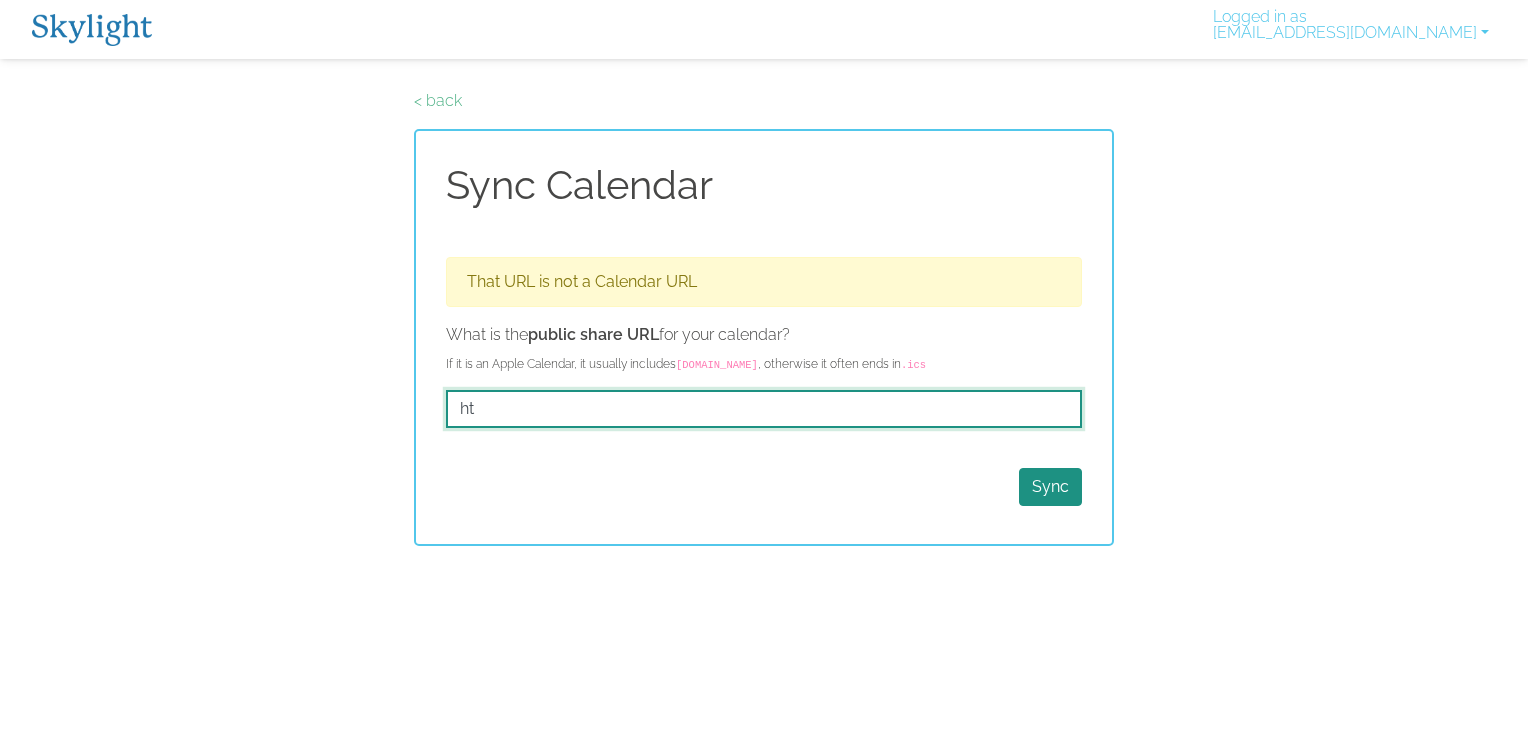 type on "h" 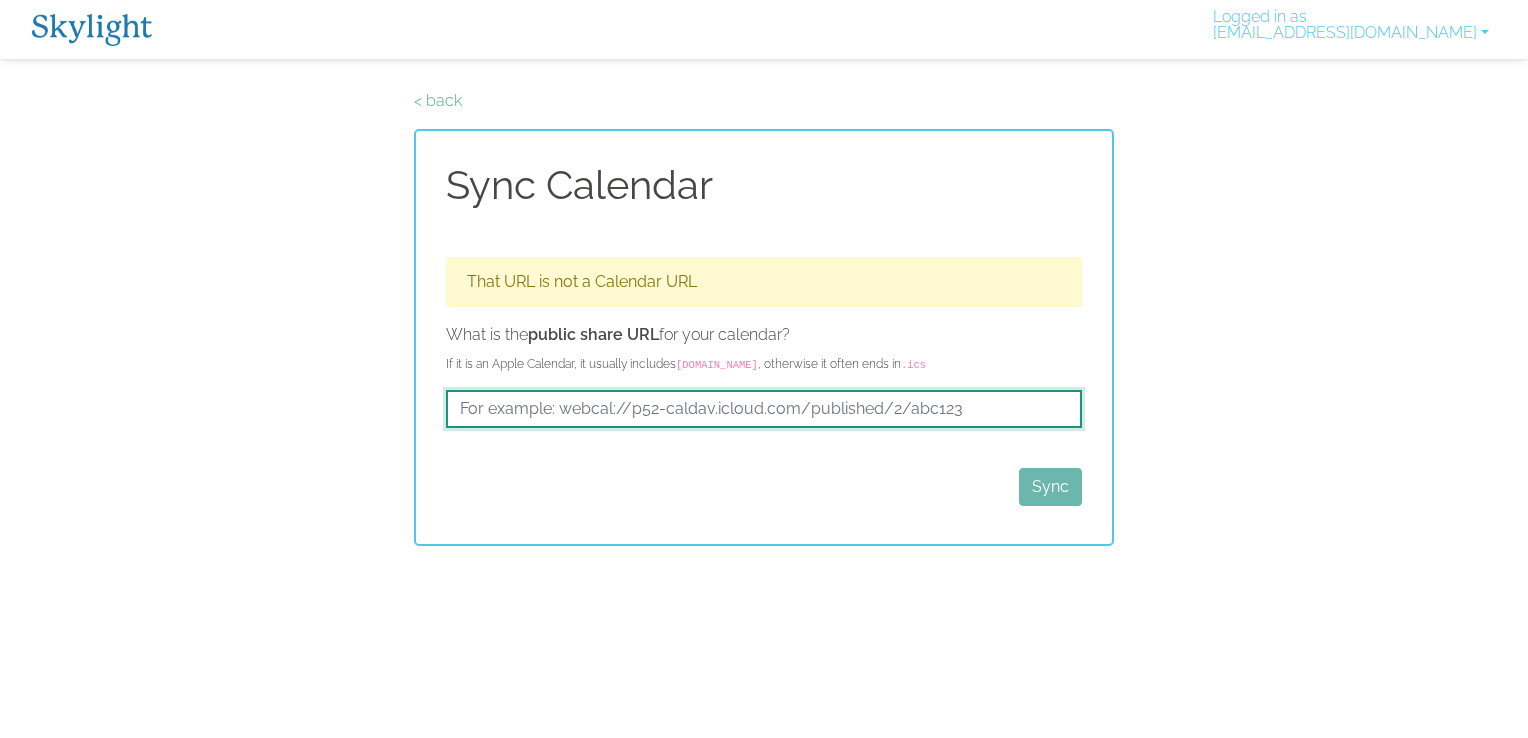 click at bounding box center (764, 409) 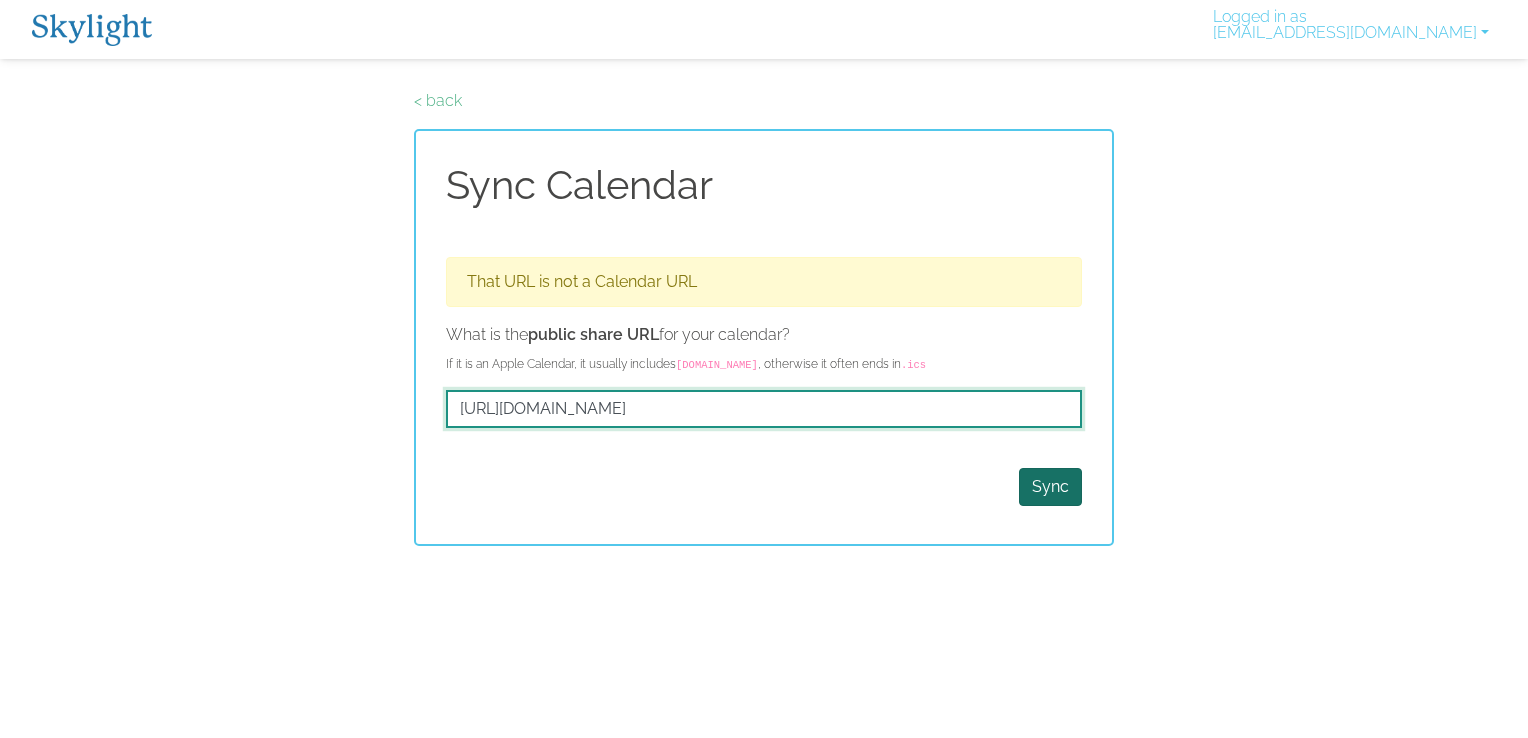 type on "https://calendar.yahoo.com/" 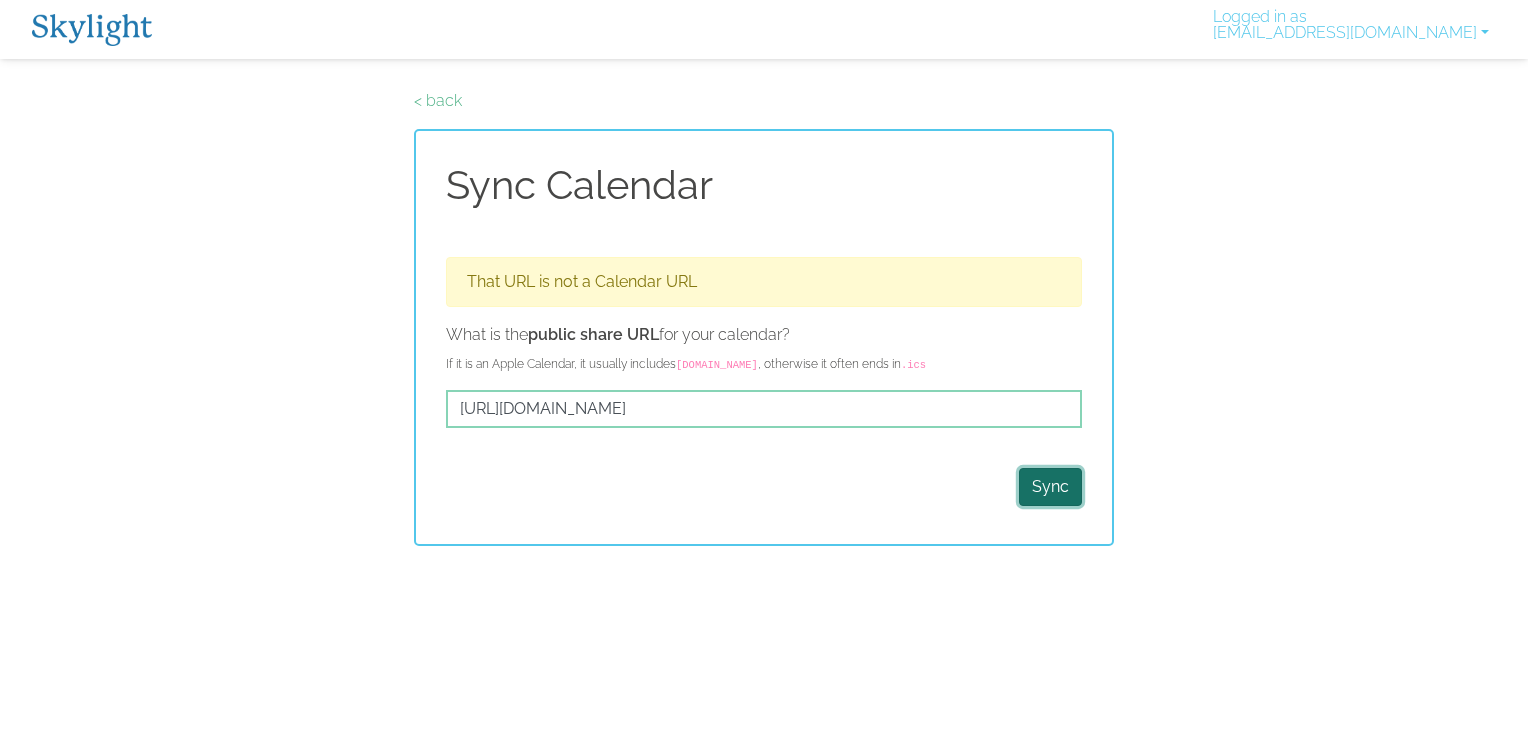 click on "Sync" at bounding box center (1050, 487) 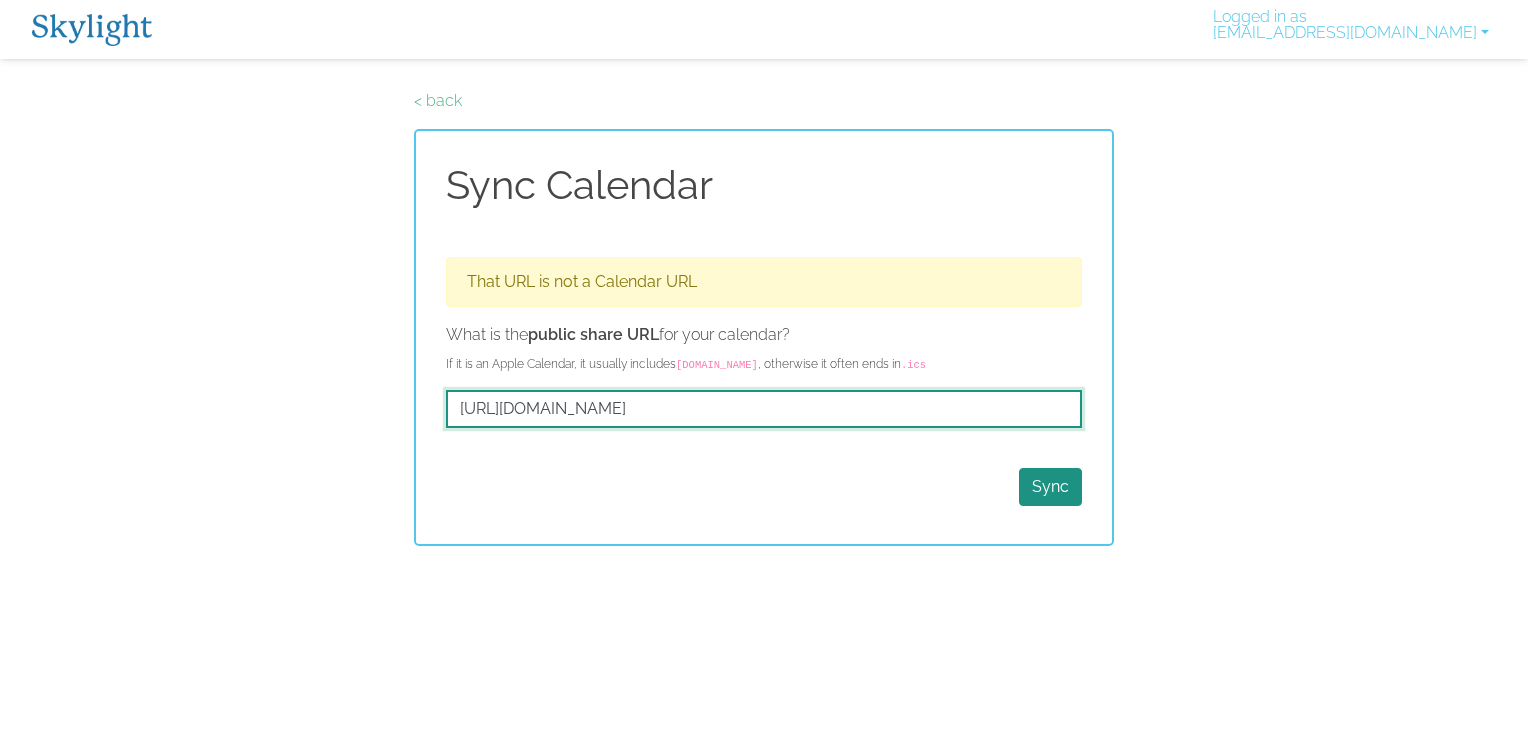 drag, startPoint x: 689, startPoint y: 399, endPoint x: 256, endPoint y: 396, distance: 433.0104 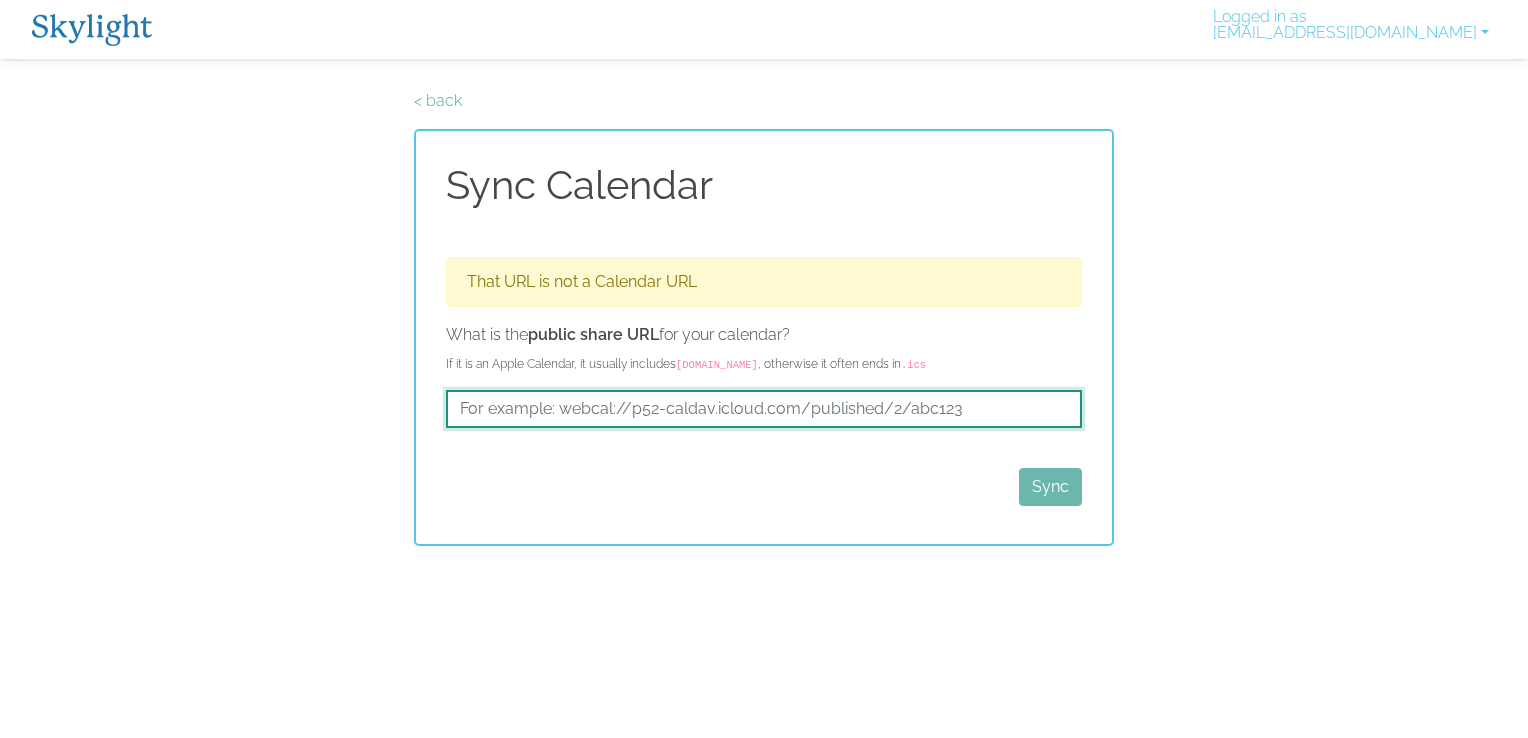 drag, startPoint x: 995, startPoint y: 410, endPoint x: 424, endPoint y: 398, distance: 571.1261 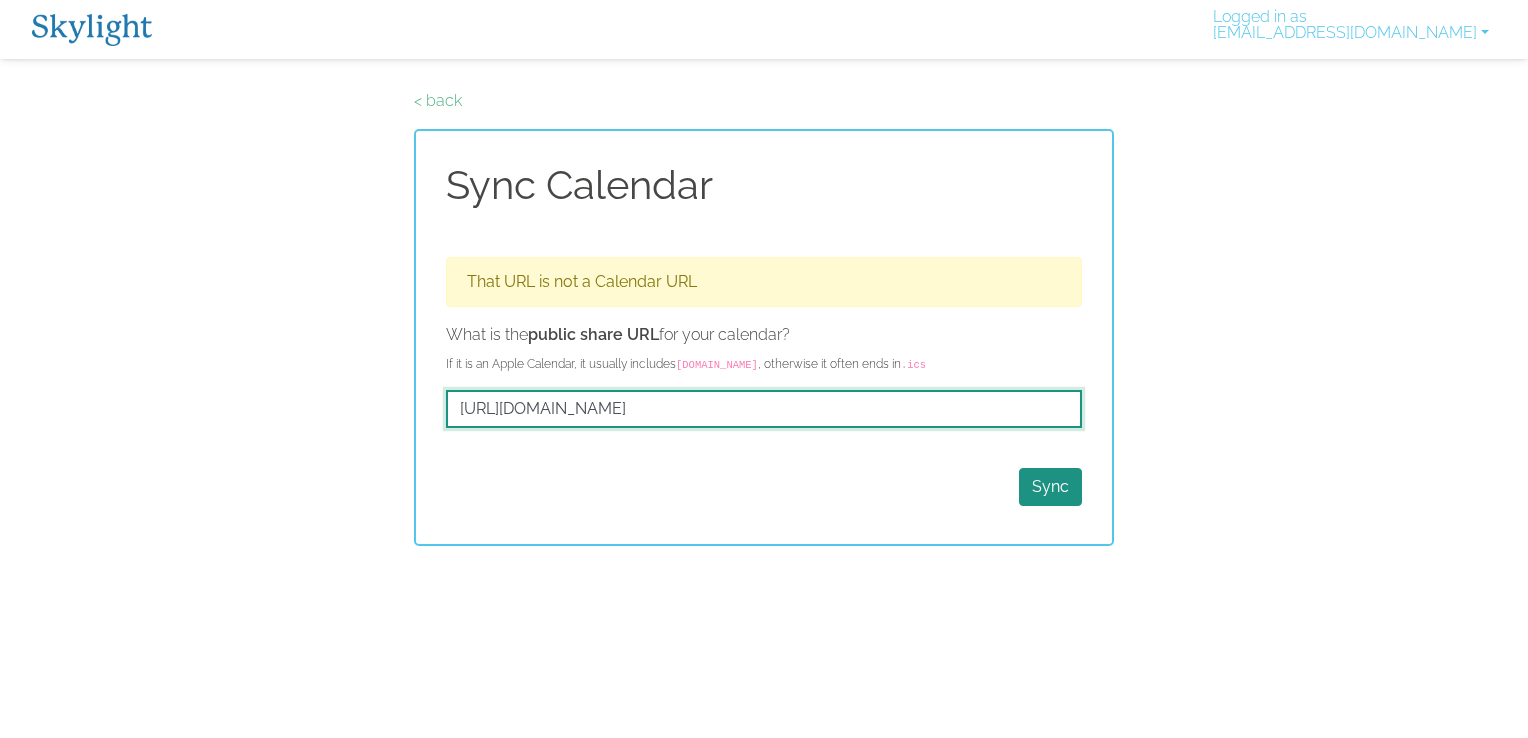 scroll, scrollTop: 0, scrollLeft: 30, axis: horizontal 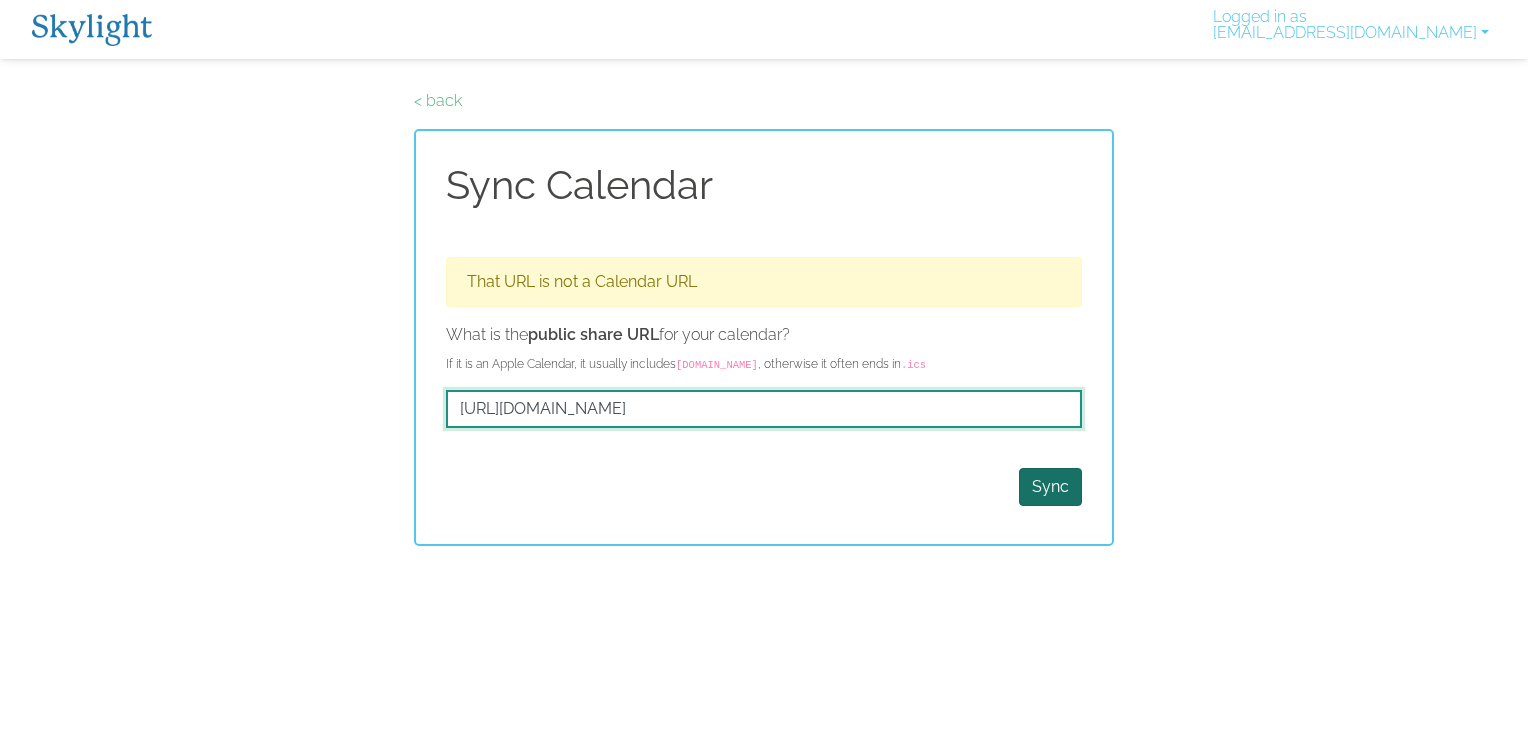 type on "https://calendar.yahoo.com/melmyers15/2a1e11d7d3326679b73659cbf33fba47?od=131" 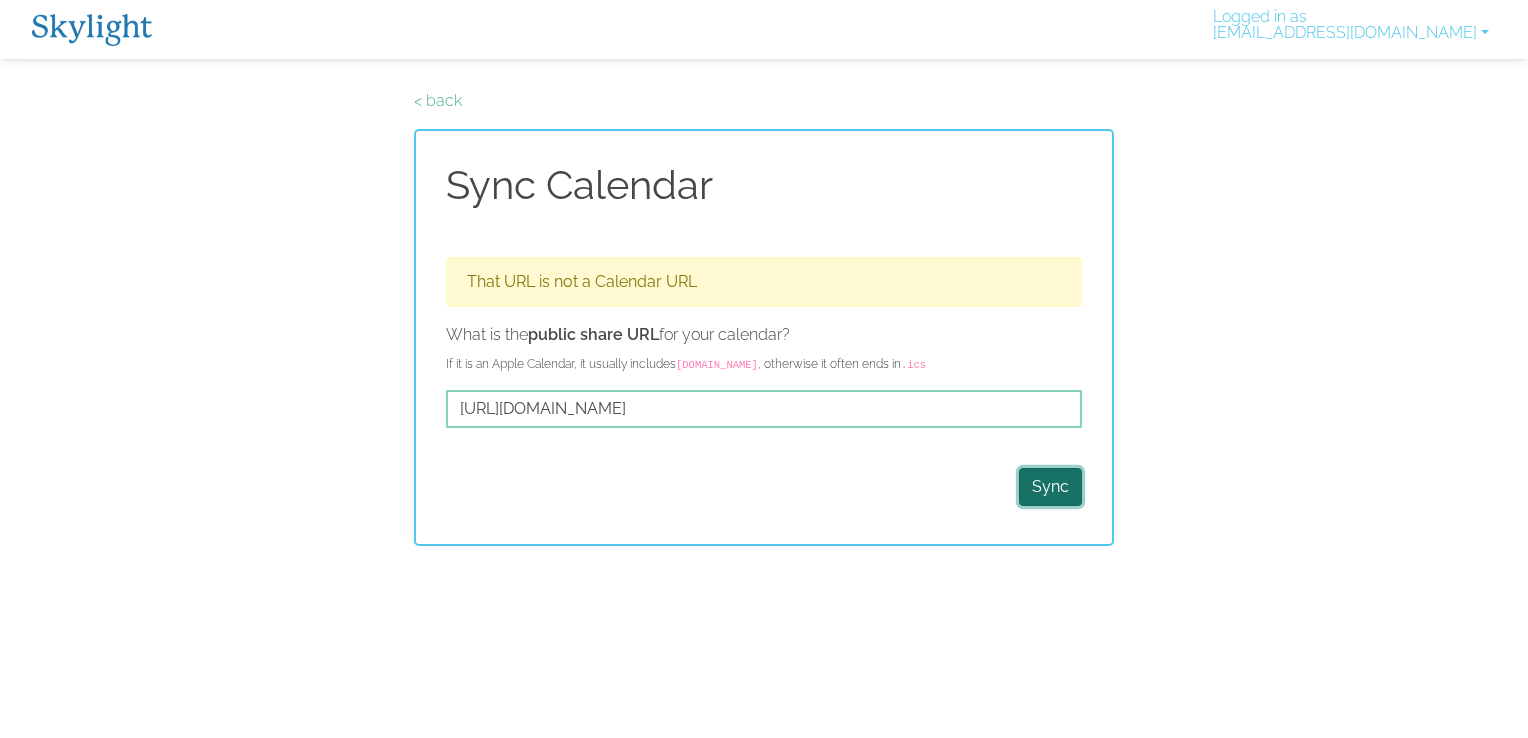 click on "Sync" at bounding box center (1050, 487) 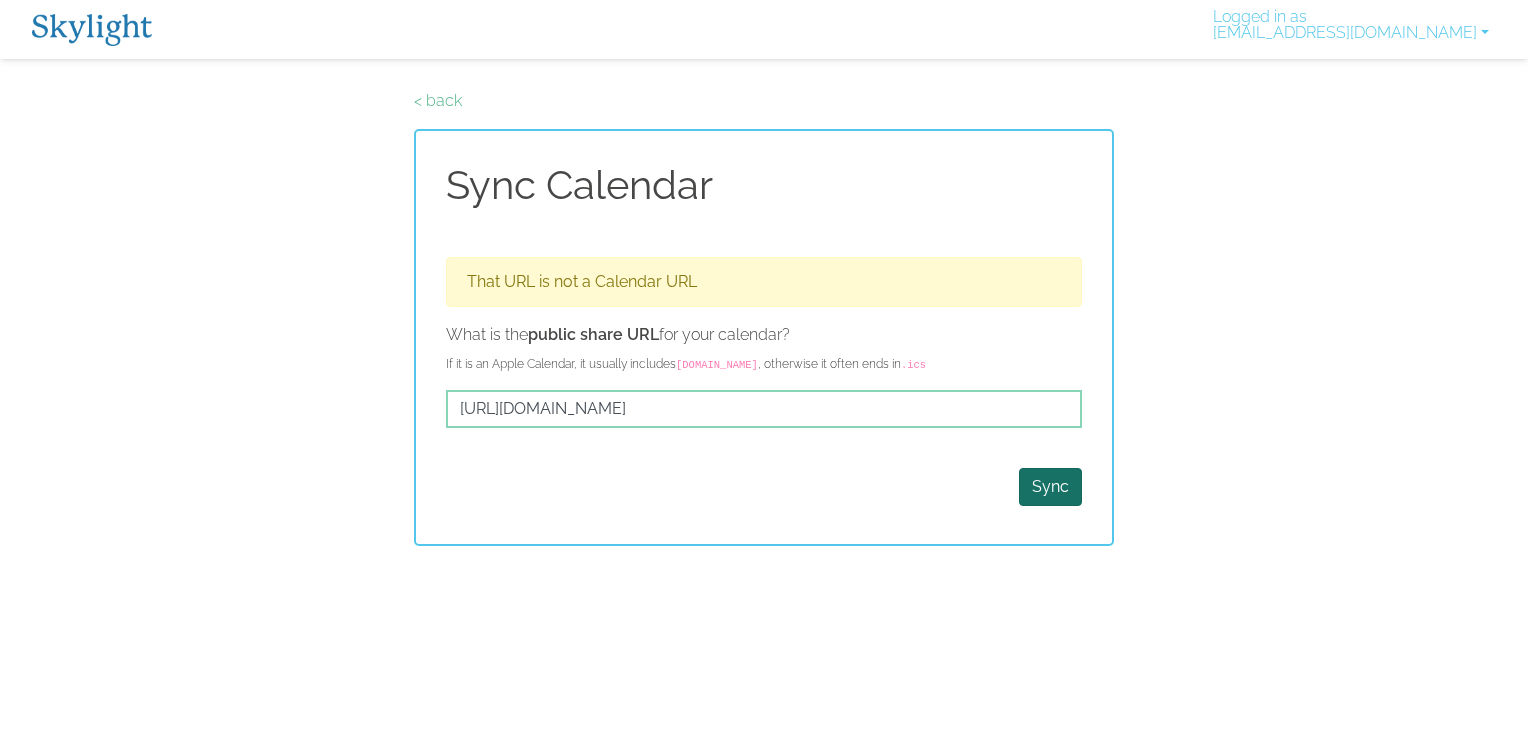 scroll, scrollTop: 0, scrollLeft: 0, axis: both 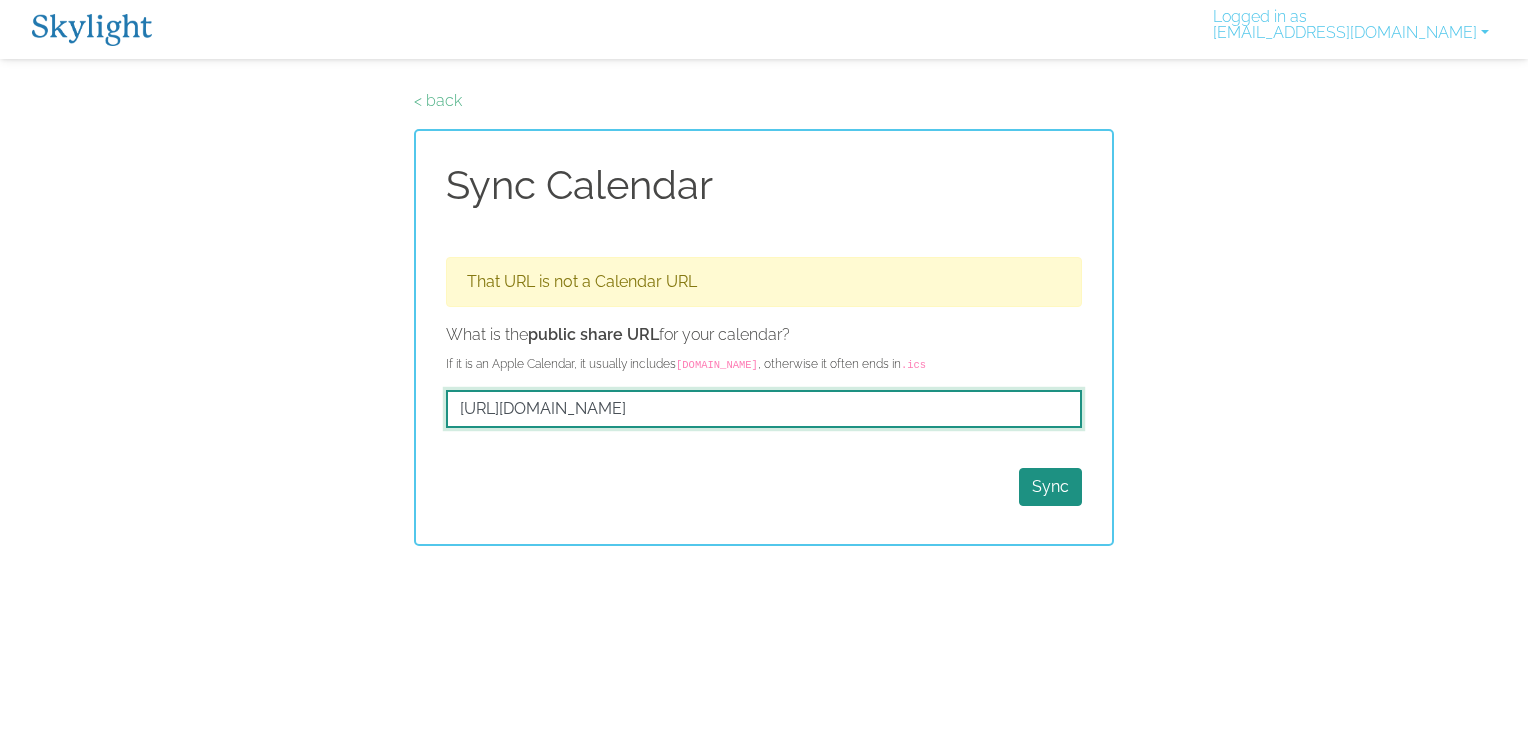 click on "https://calendar.yahoo.com/melmyers15/2a1e11d7d3326679b73659cbf33fba47?od=131" at bounding box center (764, 409) 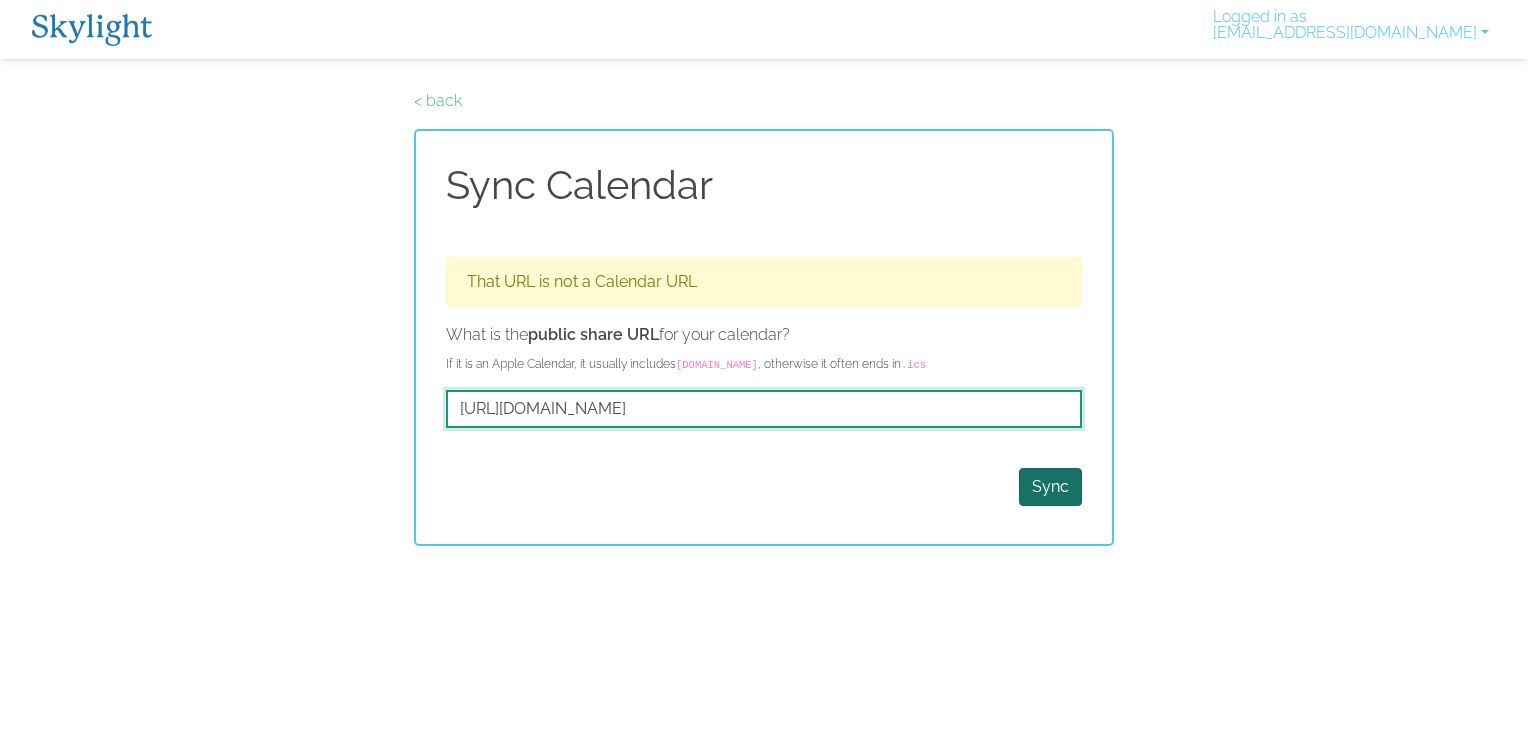 type on "https://calendar.yahoo.com/melmyers15/5117987901a3a239c3102883e0edf97a?od=131=131" 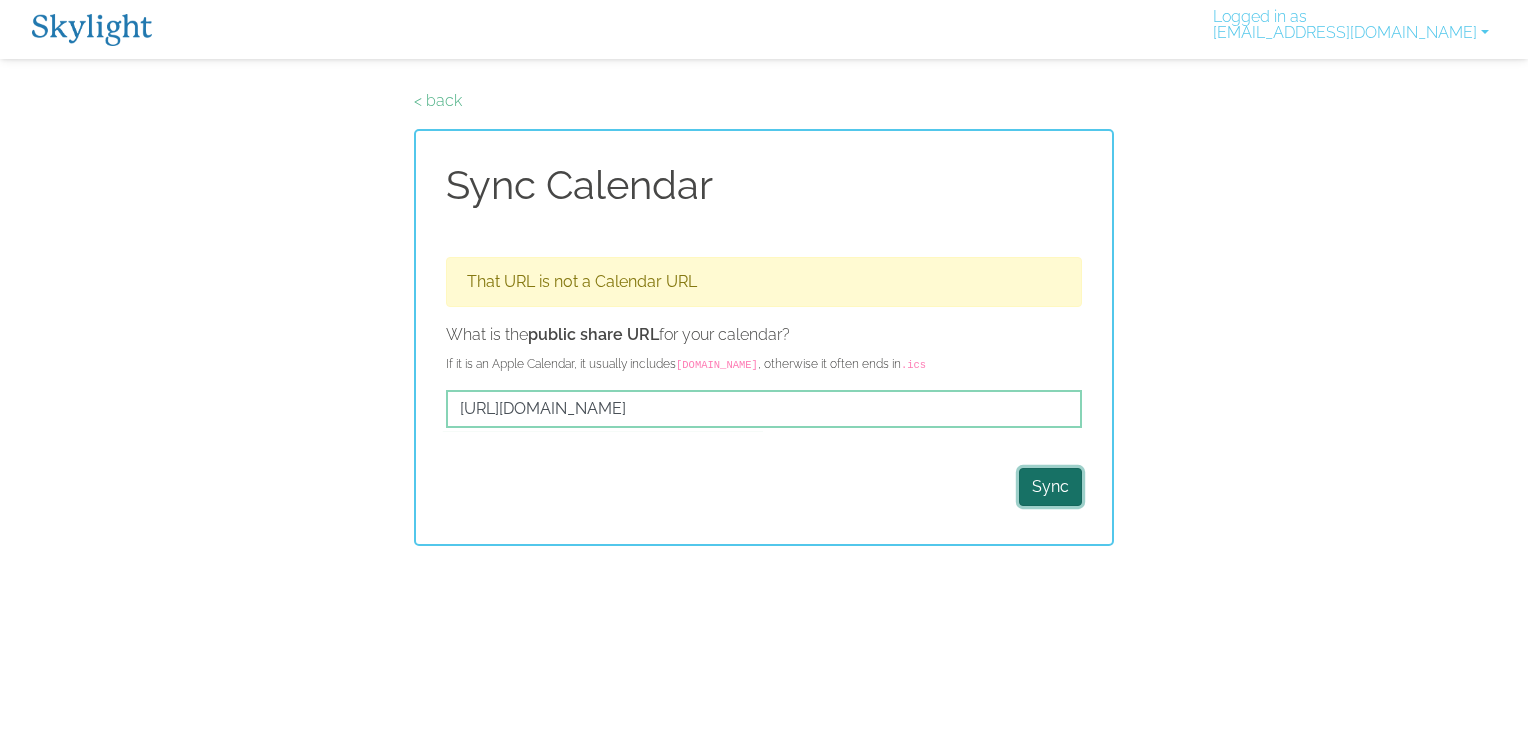 click on "Sync" at bounding box center (1050, 487) 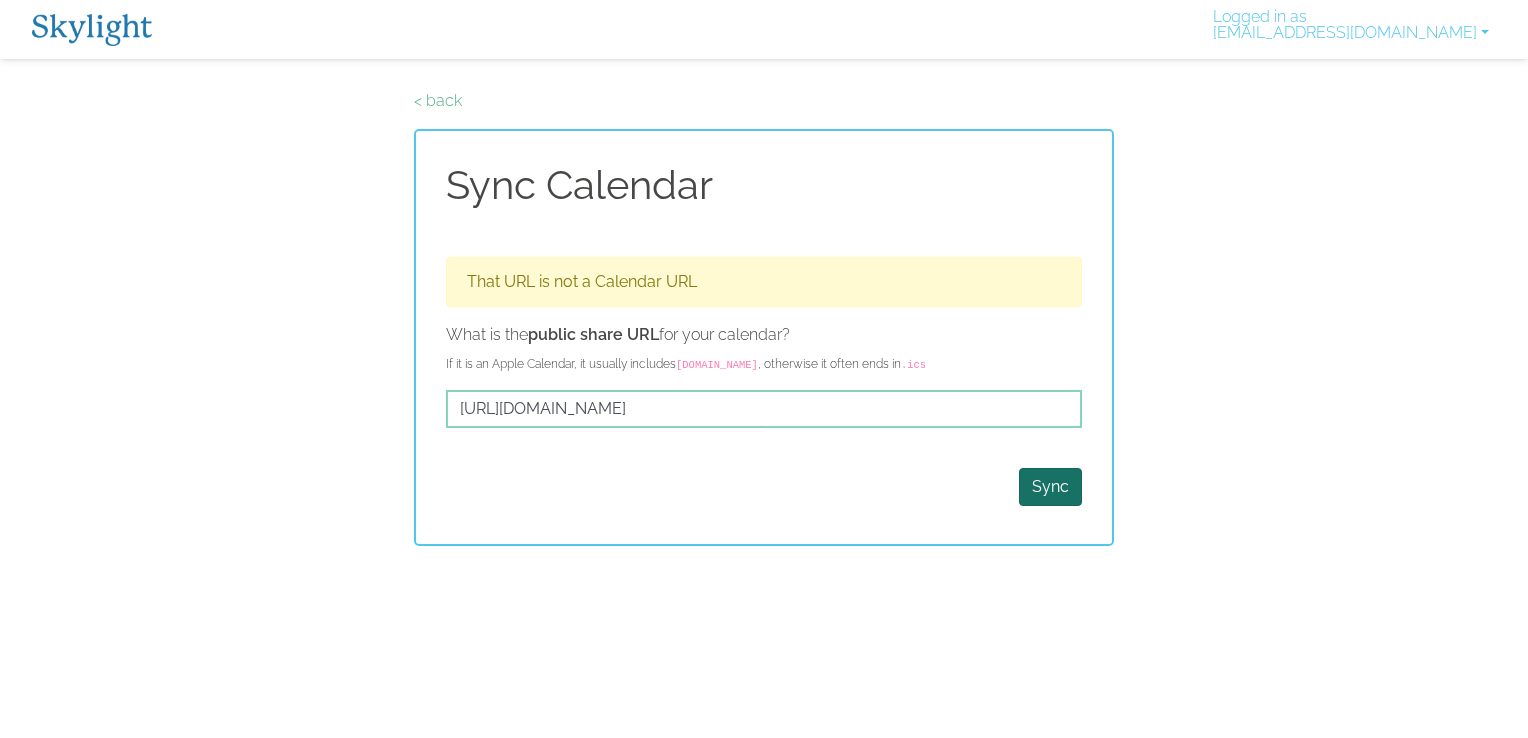 scroll, scrollTop: 0, scrollLeft: 0, axis: both 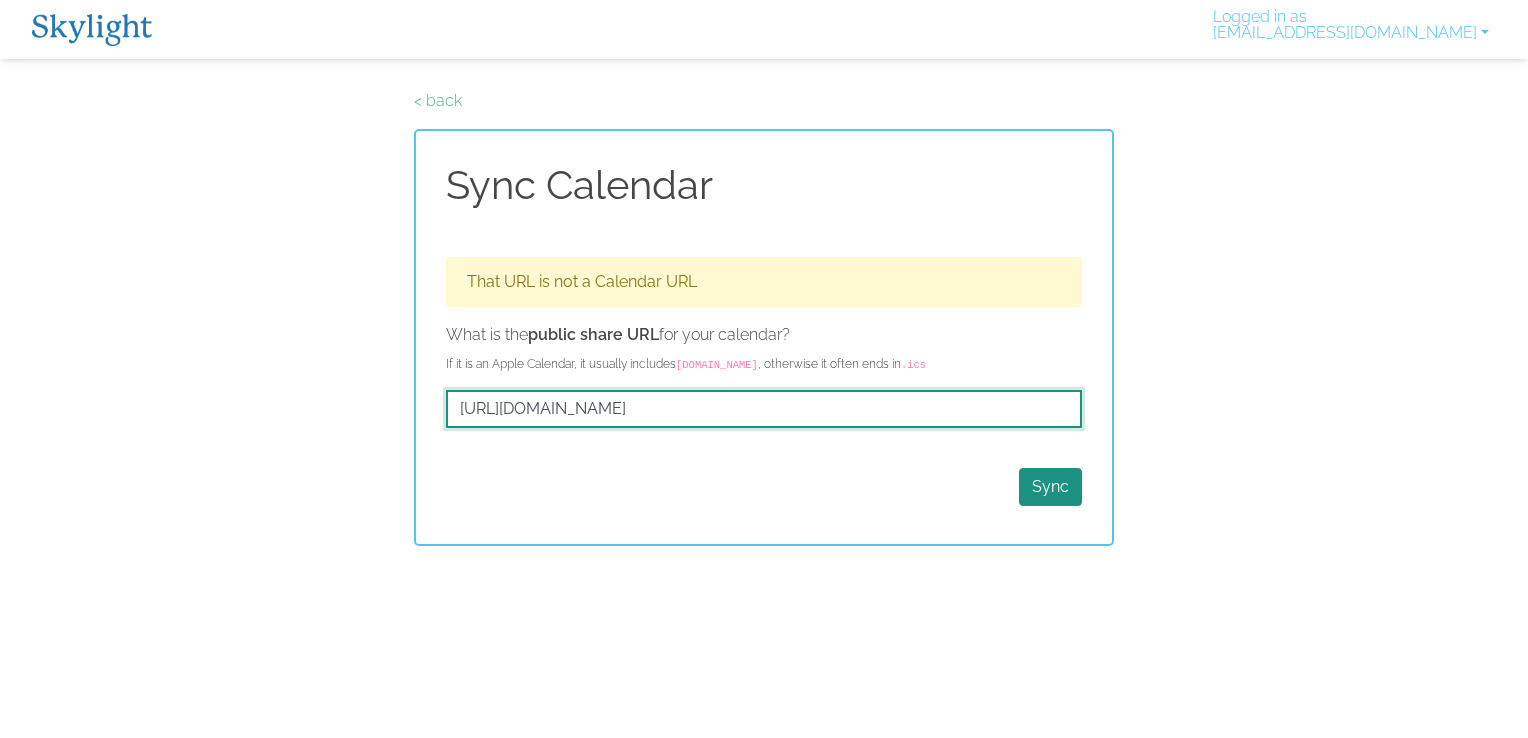 drag, startPoint x: 1072, startPoint y: 410, endPoint x: 363, endPoint y: 409, distance: 709.00073 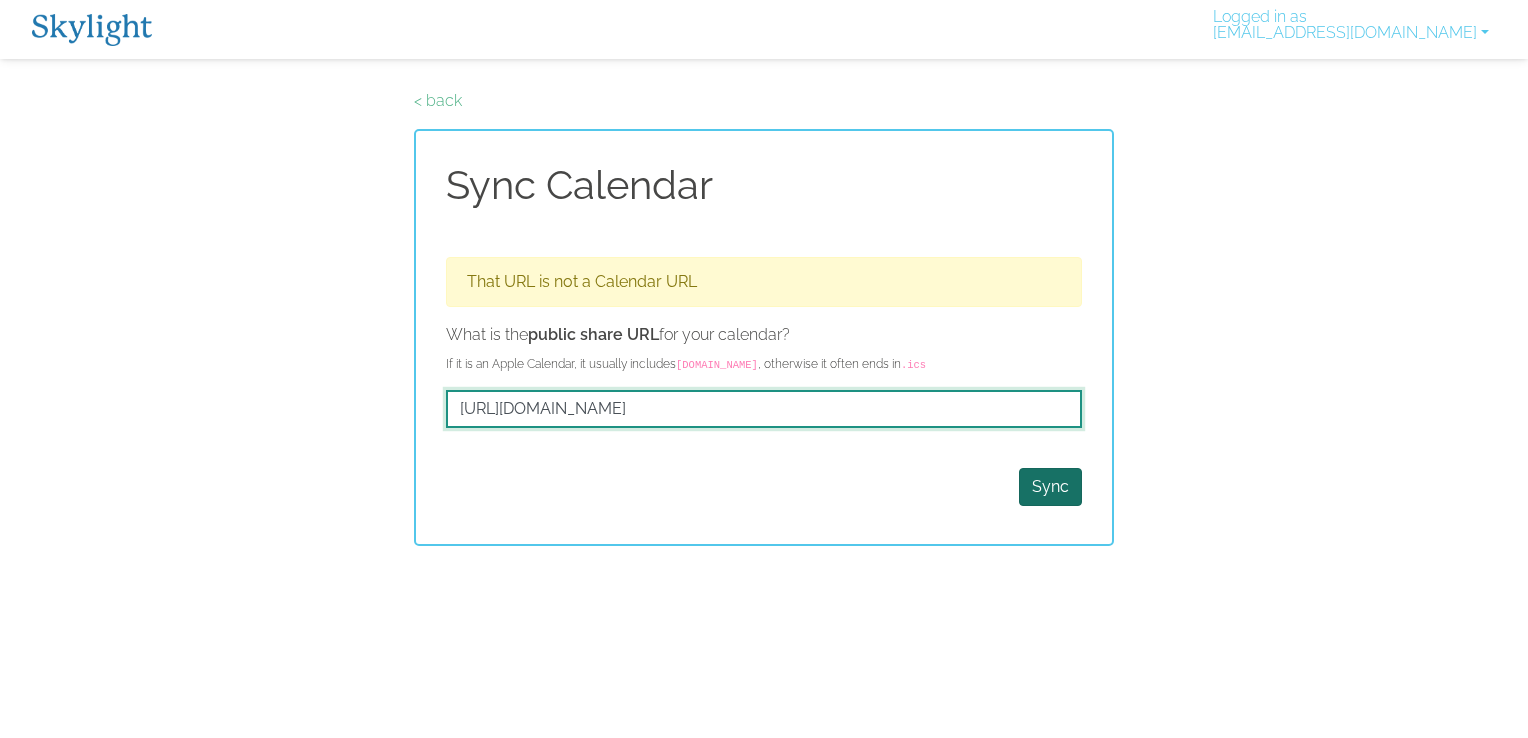 type on "https://calendar.yahoo.com/ws/v3/users/melmyers15/calendars/329/export?key=b880a97d907abb581db8b6225601c4a9=131=131" 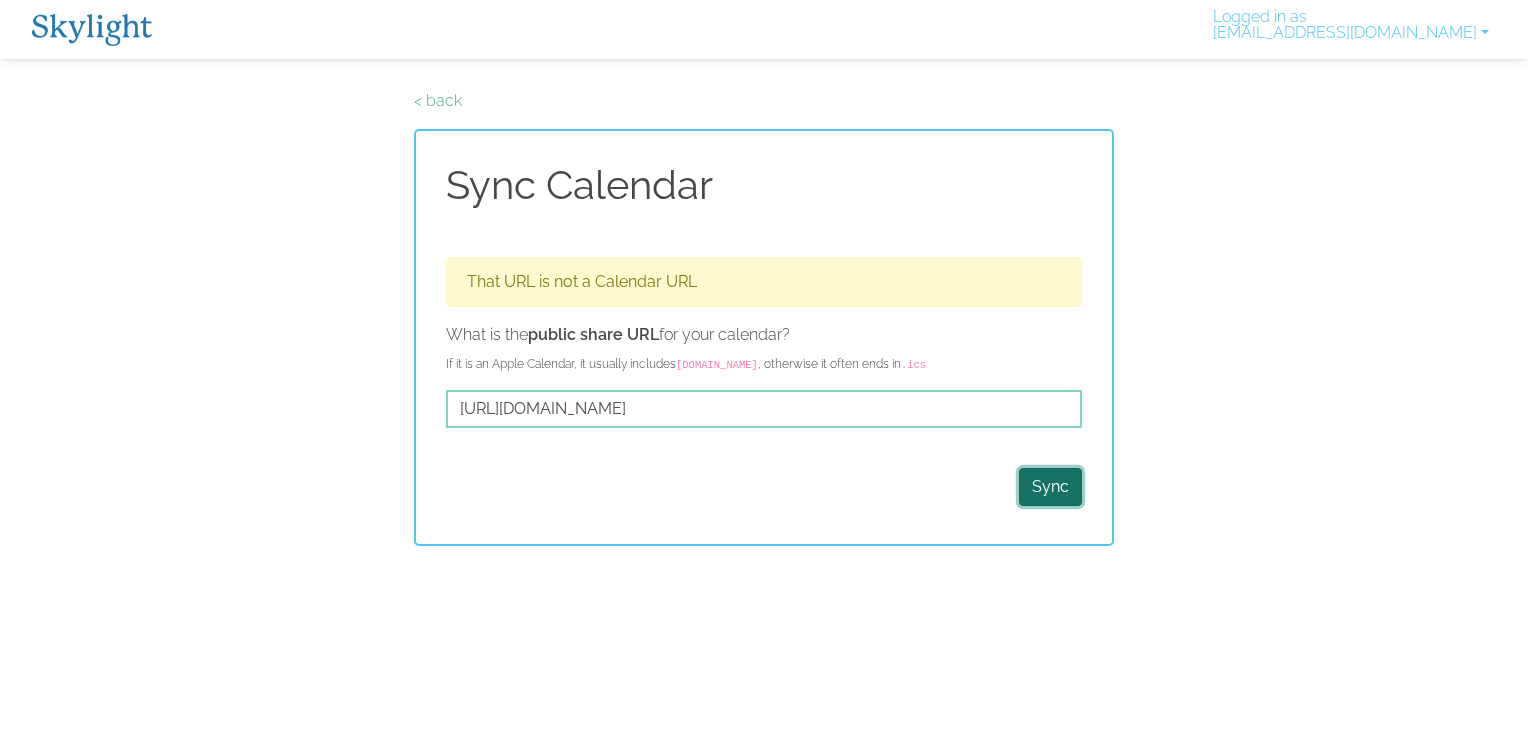 click on "Sync" at bounding box center (1050, 487) 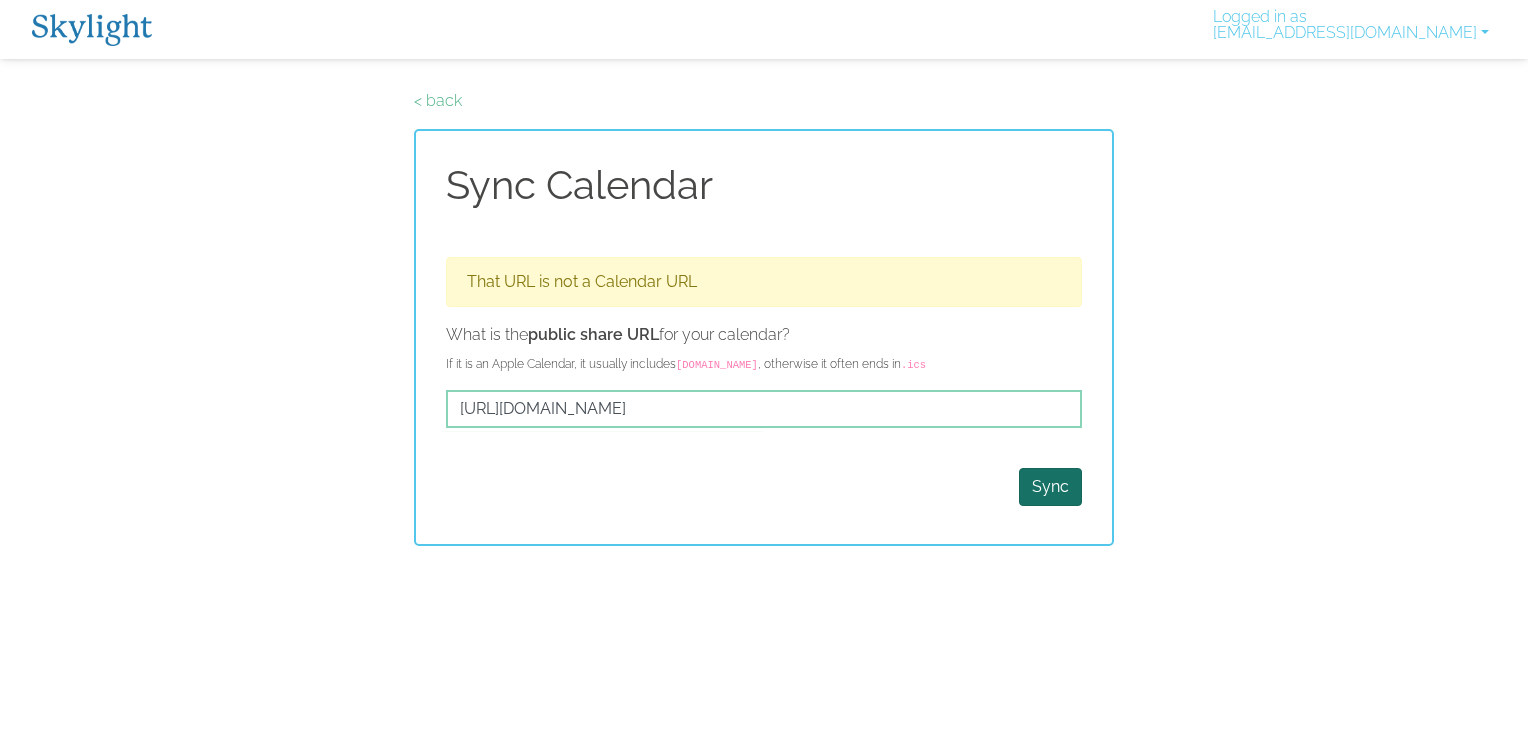 scroll, scrollTop: 0, scrollLeft: 0, axis: both 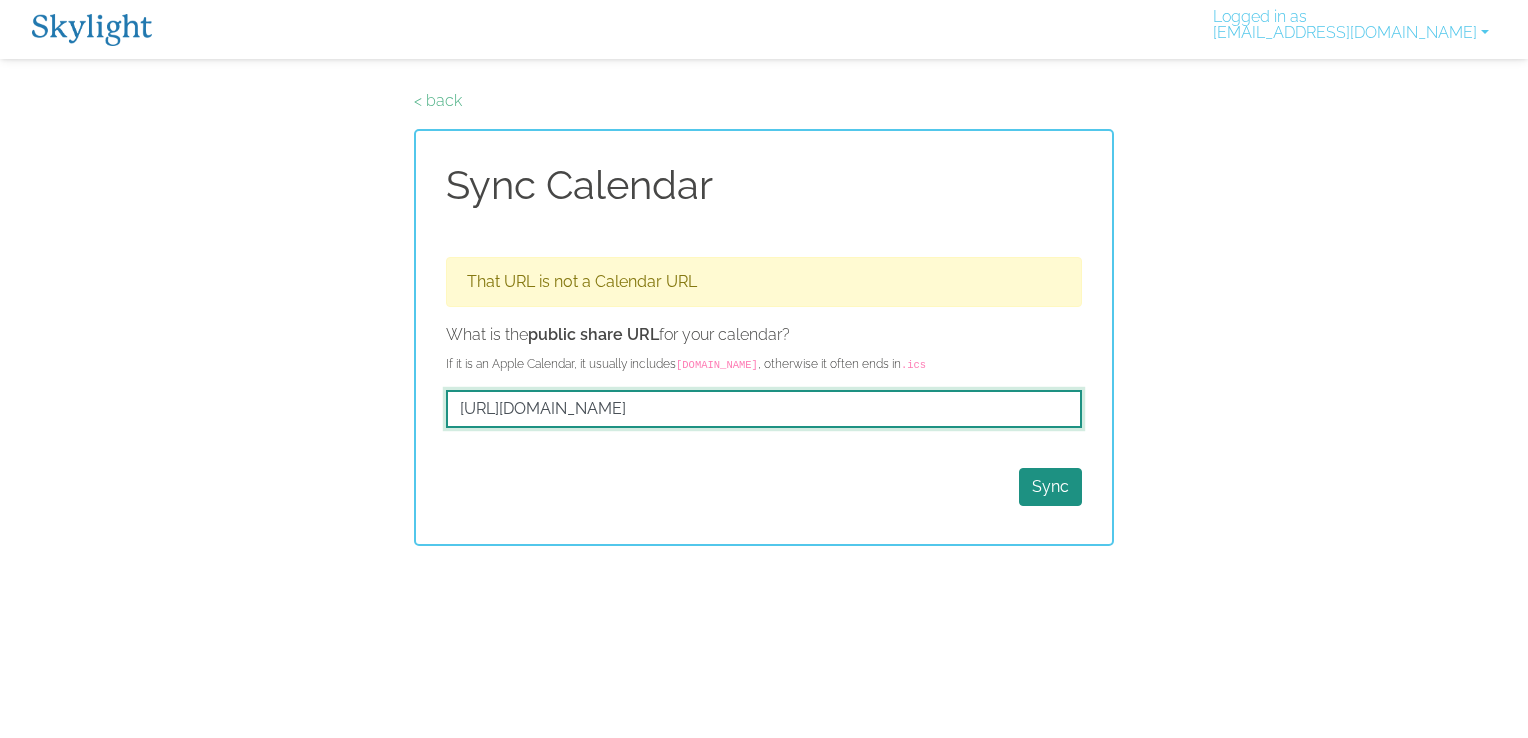 drag, startPoint x: 446, startPoint y: 403, endPoint x: 1086, endPoint y: 436, distance: 640.8502 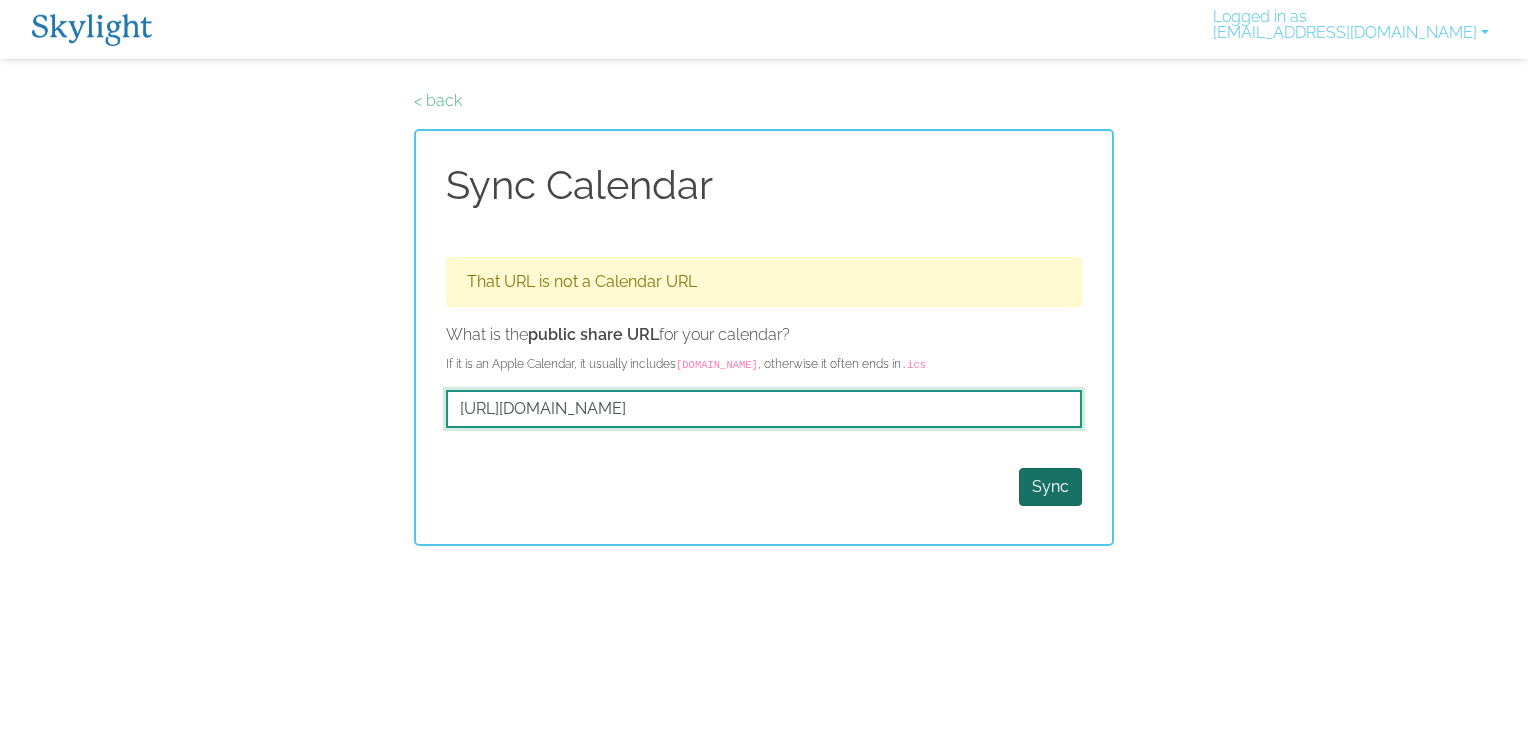 type on "https://calendar.yahoo.com/melmyers15/b880a97d907abb581db8b6225601c4a9/ycal.ics" 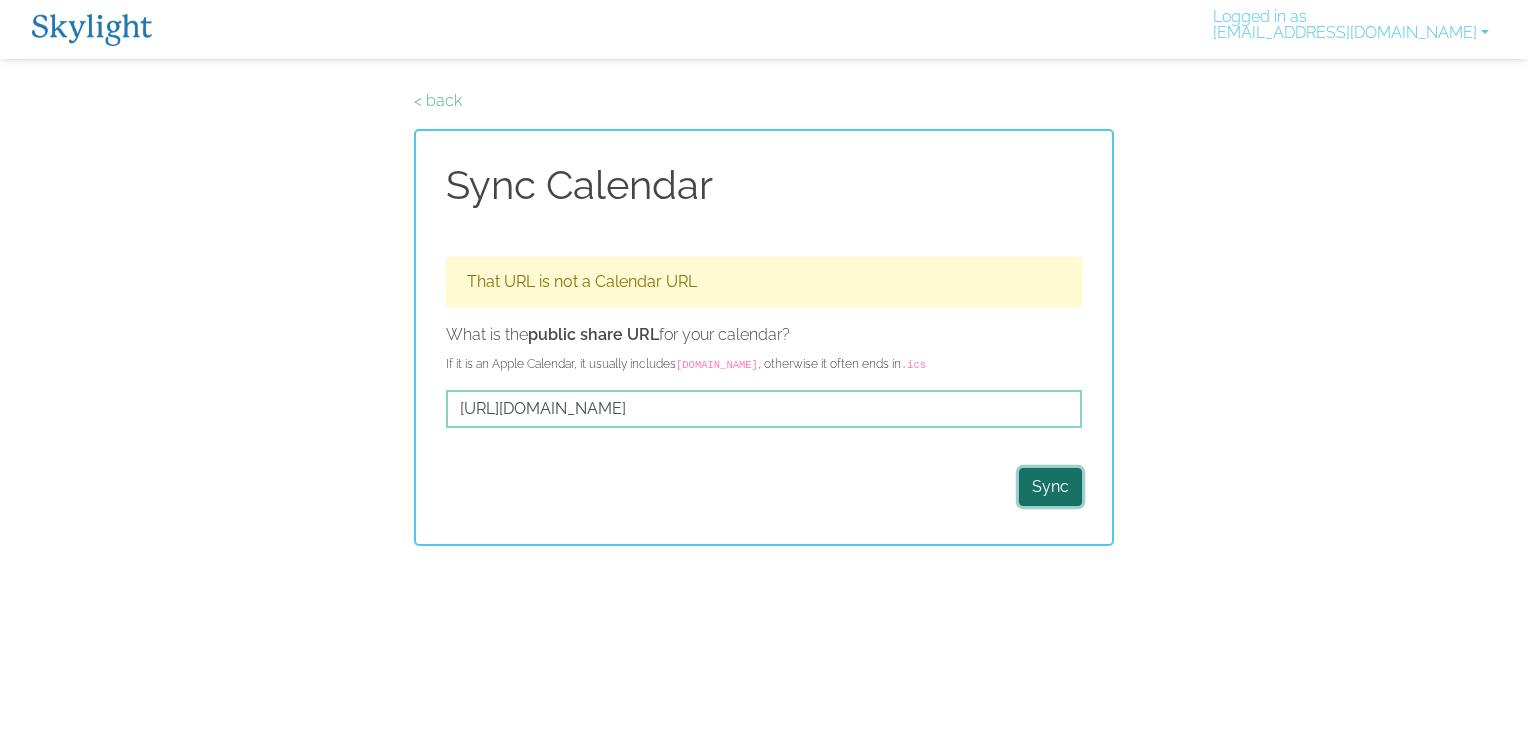 click on "Sync" at bounding box center (1050, 487) 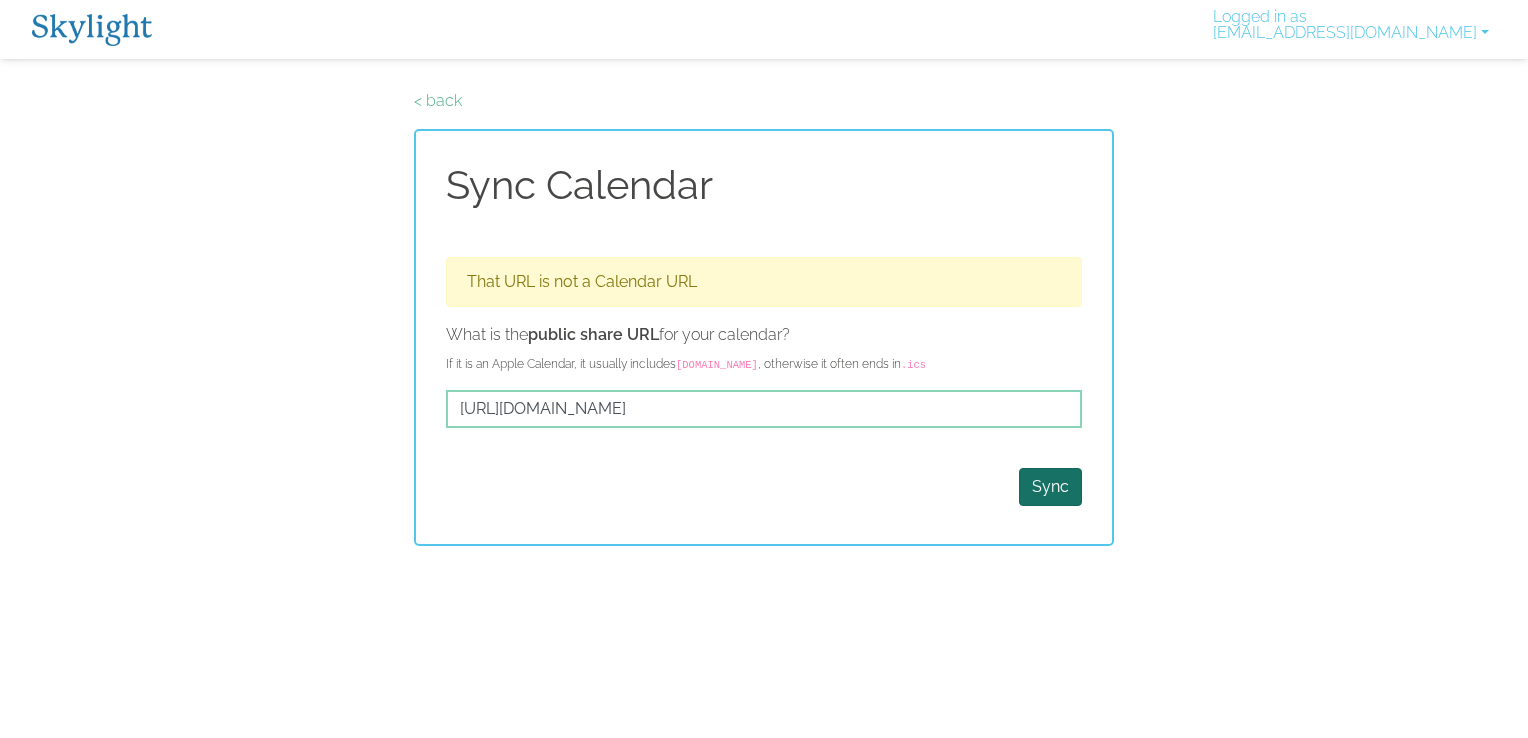scroll, scrollTop: 0, scrollLeft: 0, axis: both 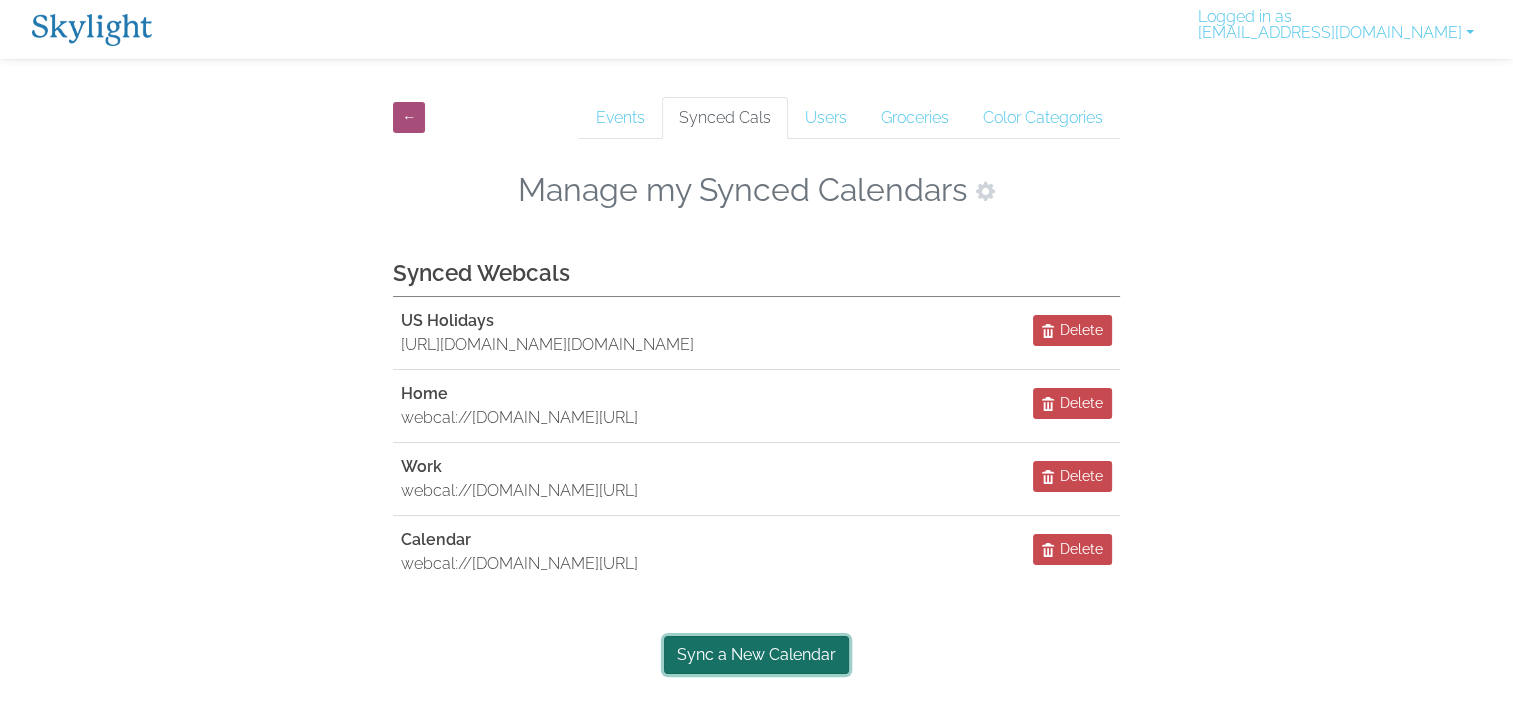 click on "Sync a New Calendar" at bounding box center [756, 655] 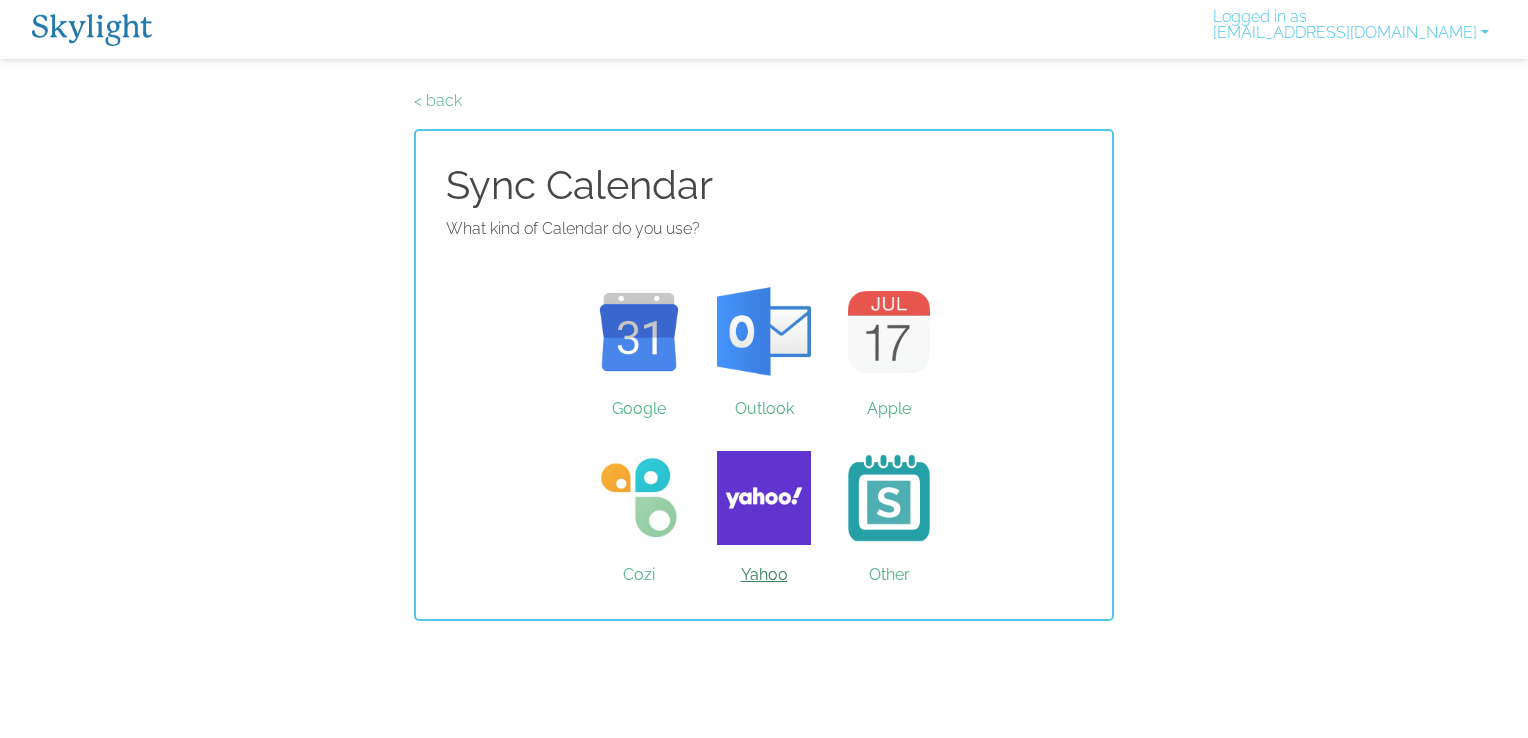 scroll, scrollTop: 0, scrollLeft: 0, axis: both 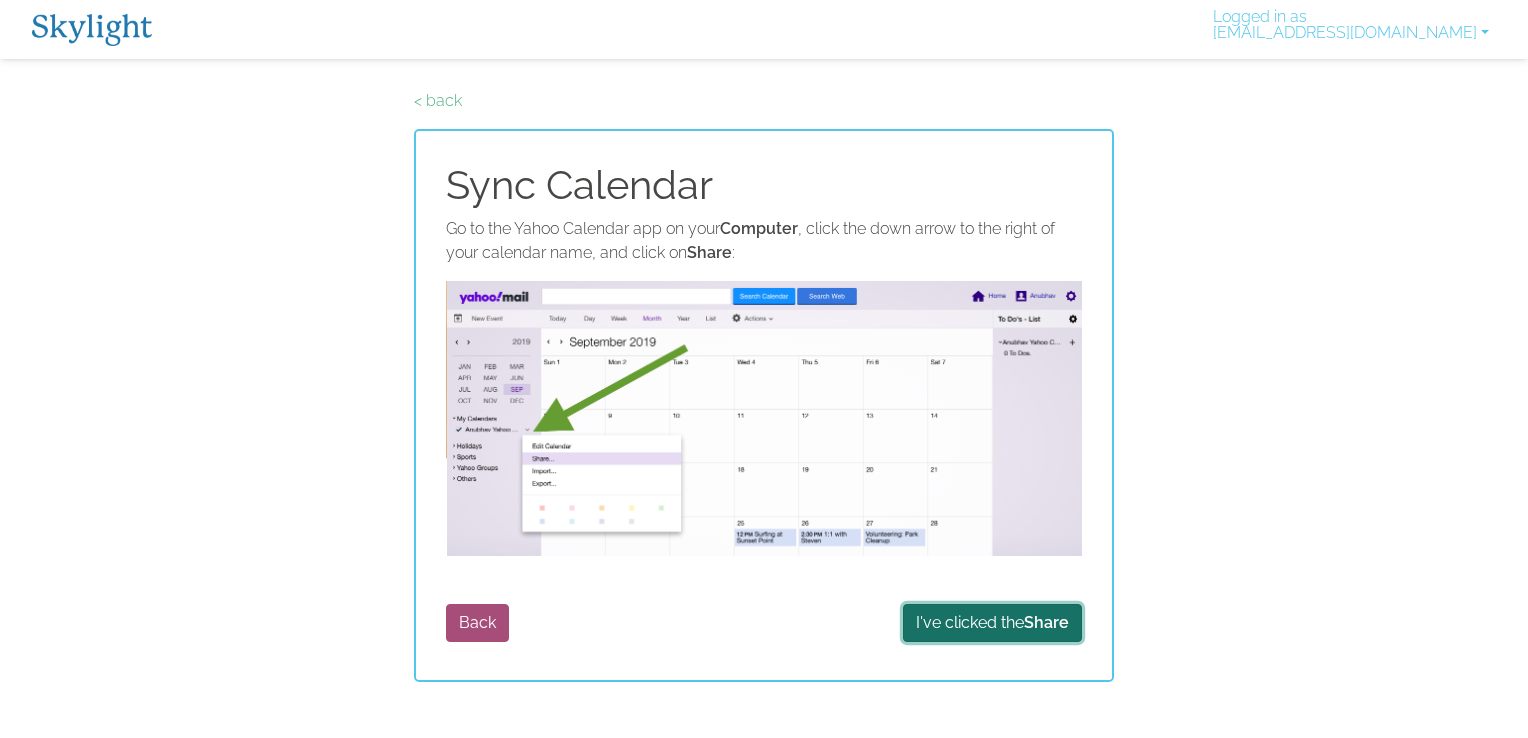 click on "I've clicked the  Share" at bounding box center [992, 623] 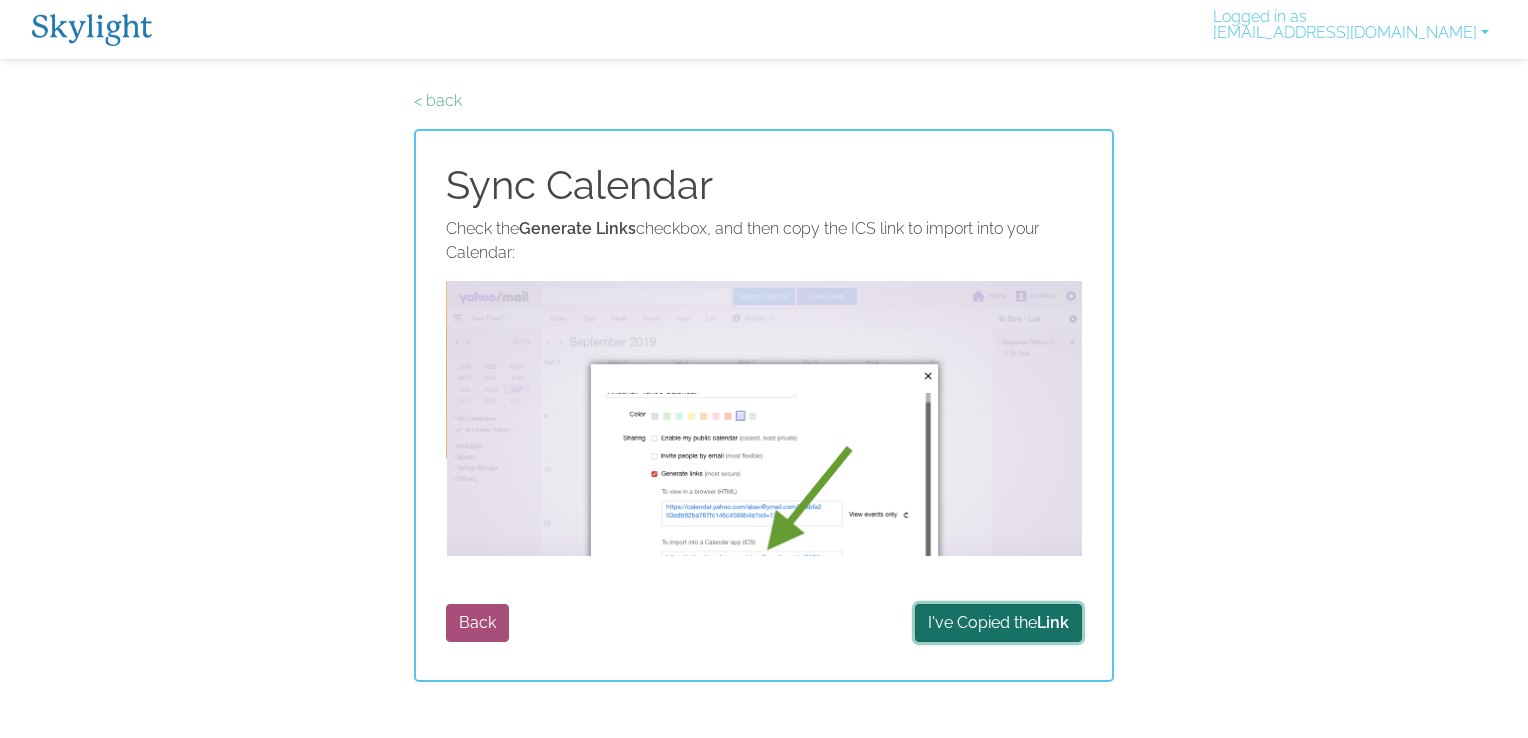 click on "I've Copied the  Link" at bounding box center (998, 623) 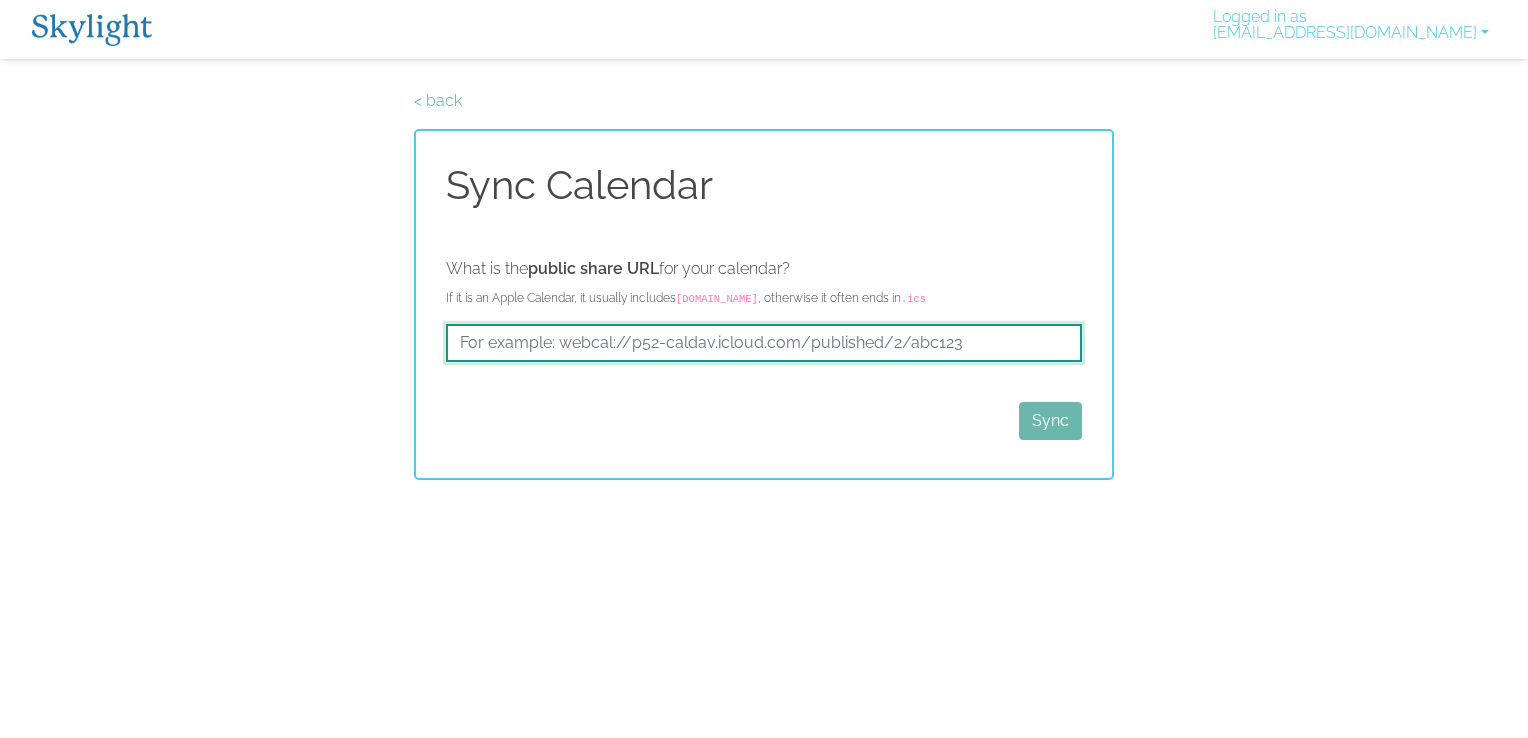 click at bounding box center (764, 343) 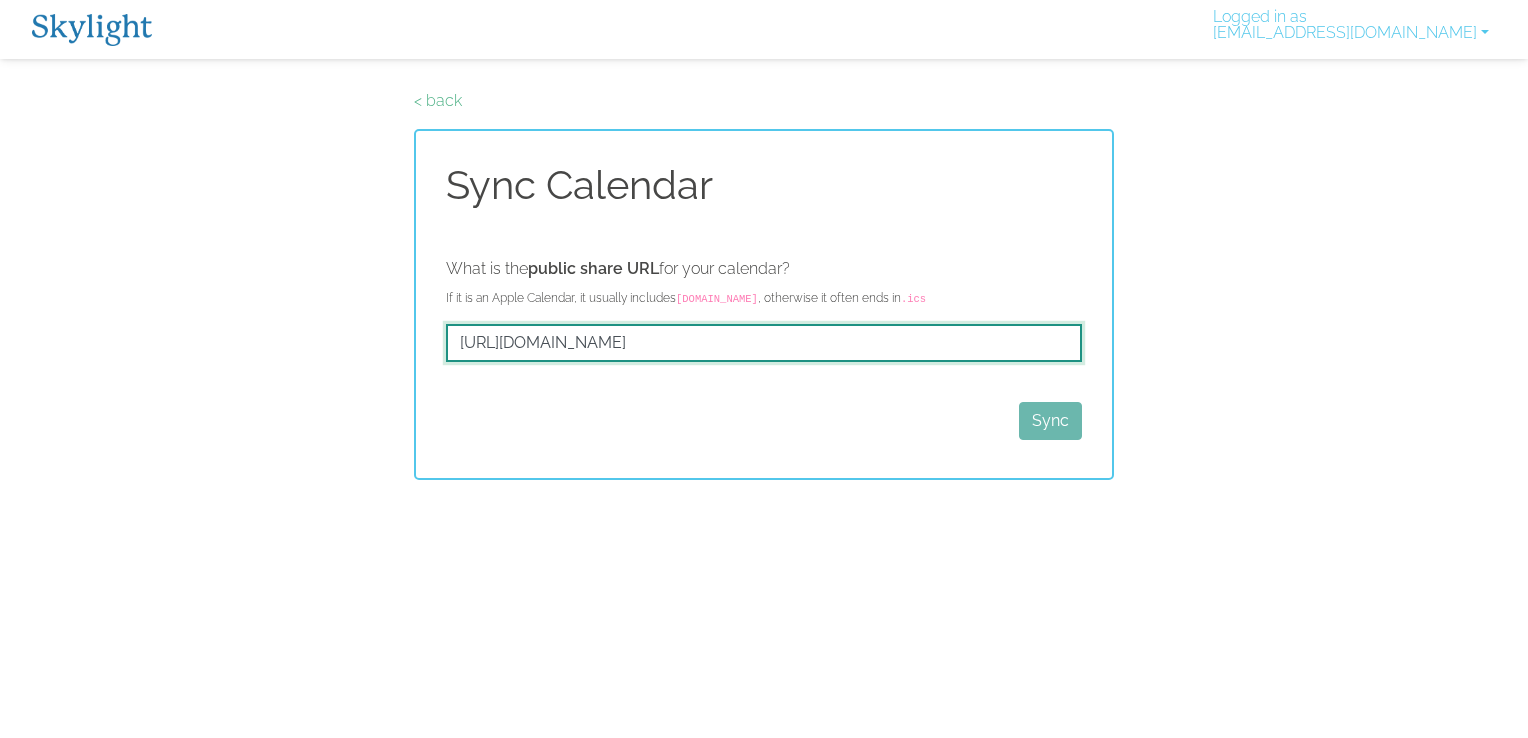 scroll, scrollTop: 0, scrollLeft: 302, axis: horizontal 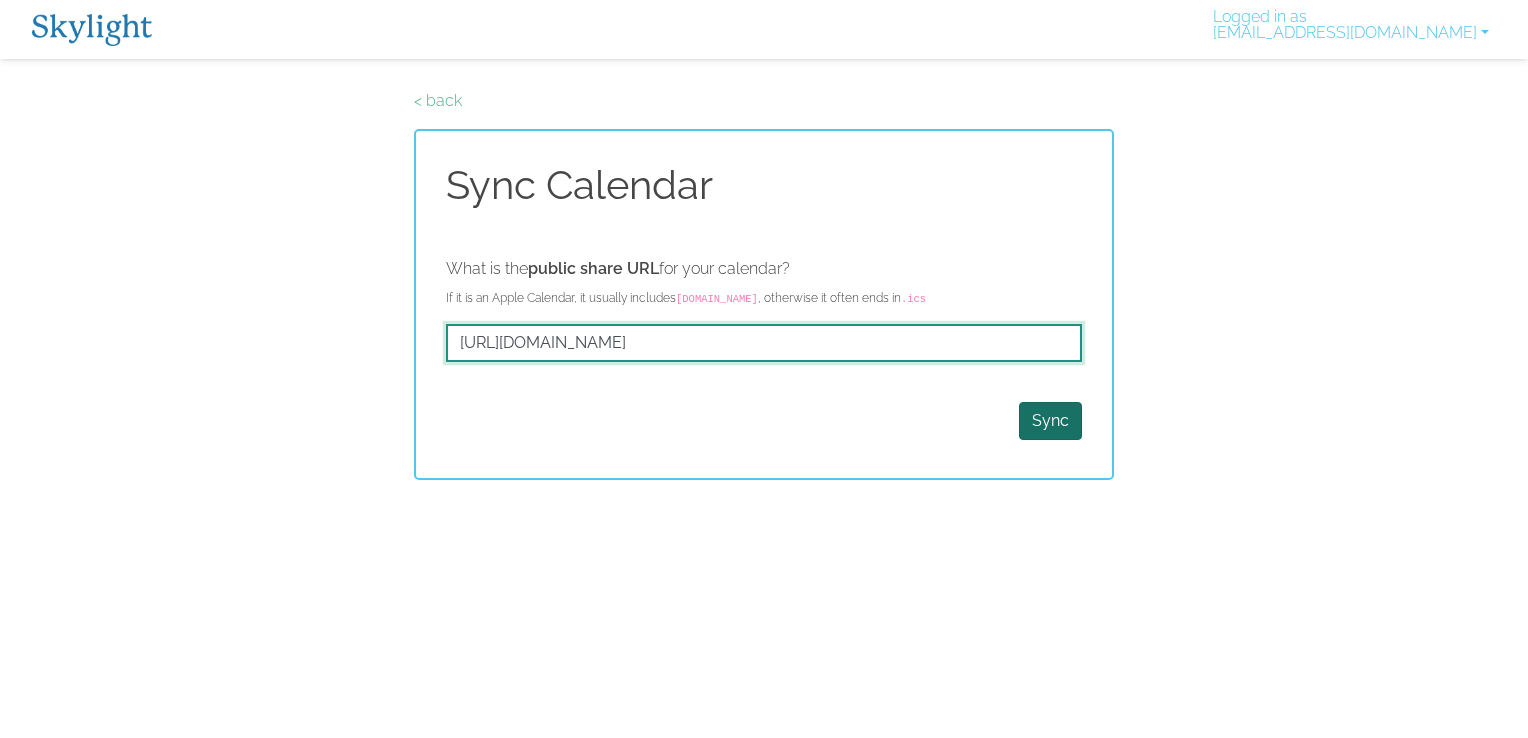 type on "https://calendar.yahoo.com/ws/v3/users/melmyers15/calendars/329/export?key=b880a97d907abb581db8b6225601c4a9" 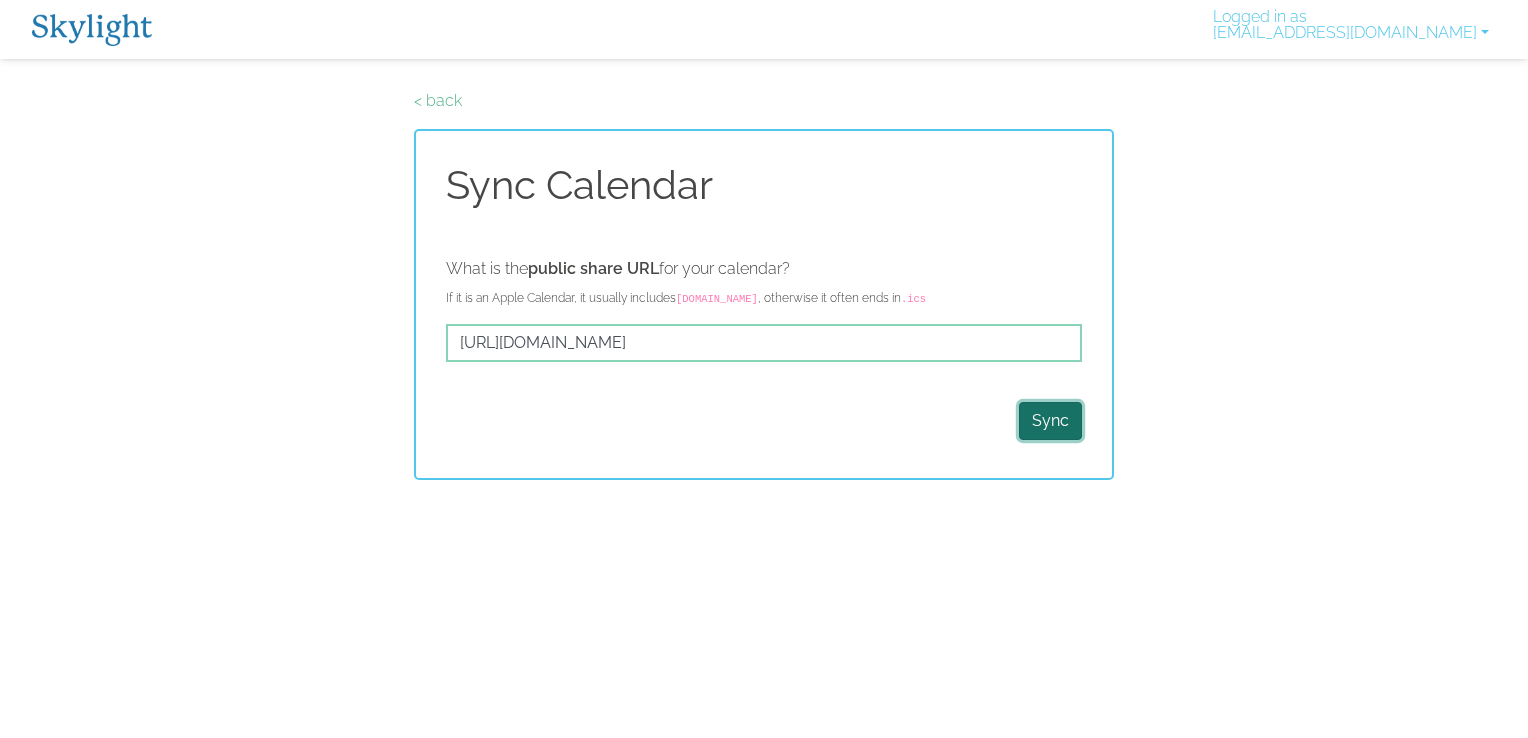 scroll, scrollTop: 0, scrollLeft: 0, axis: both 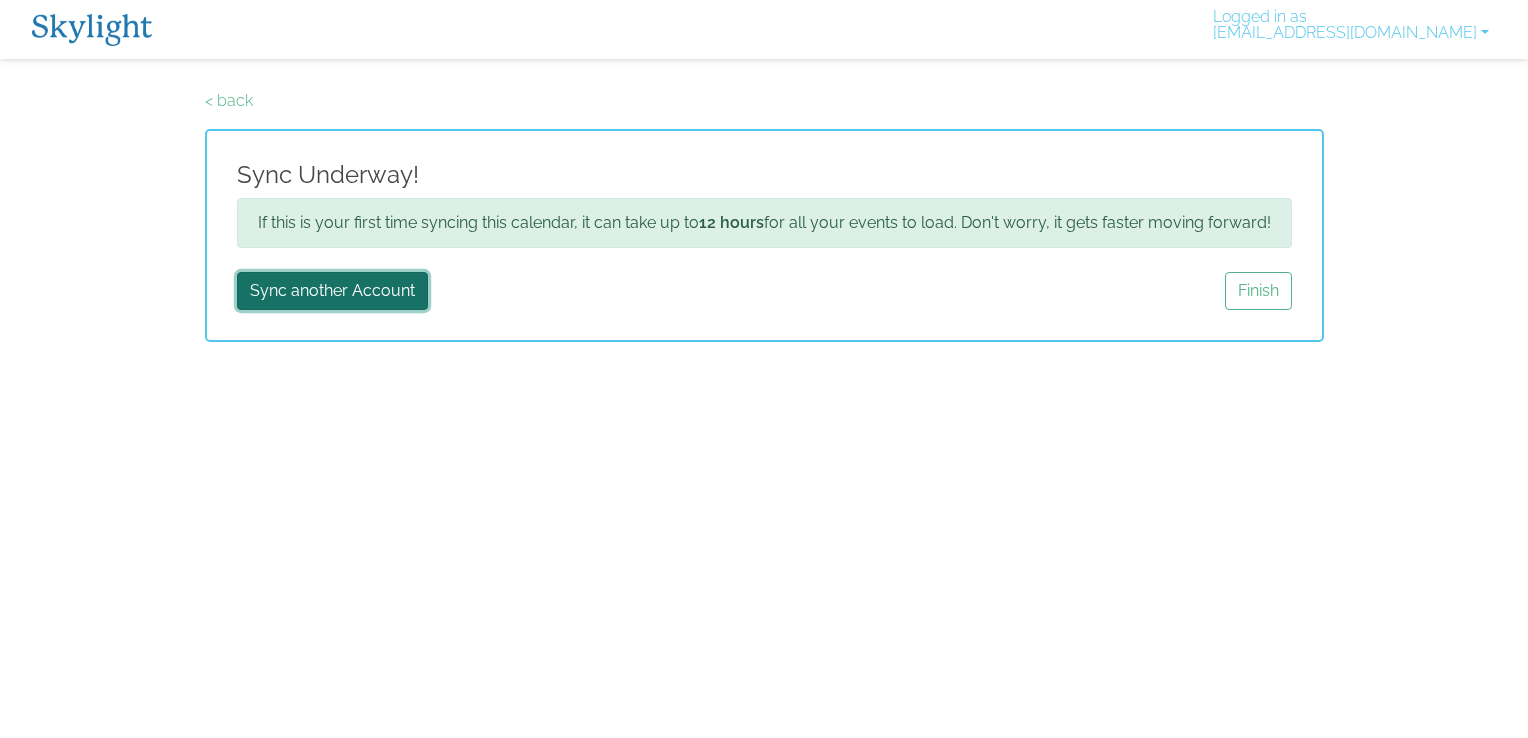 click on "Sync another Account" at bounding box center (332, 291) 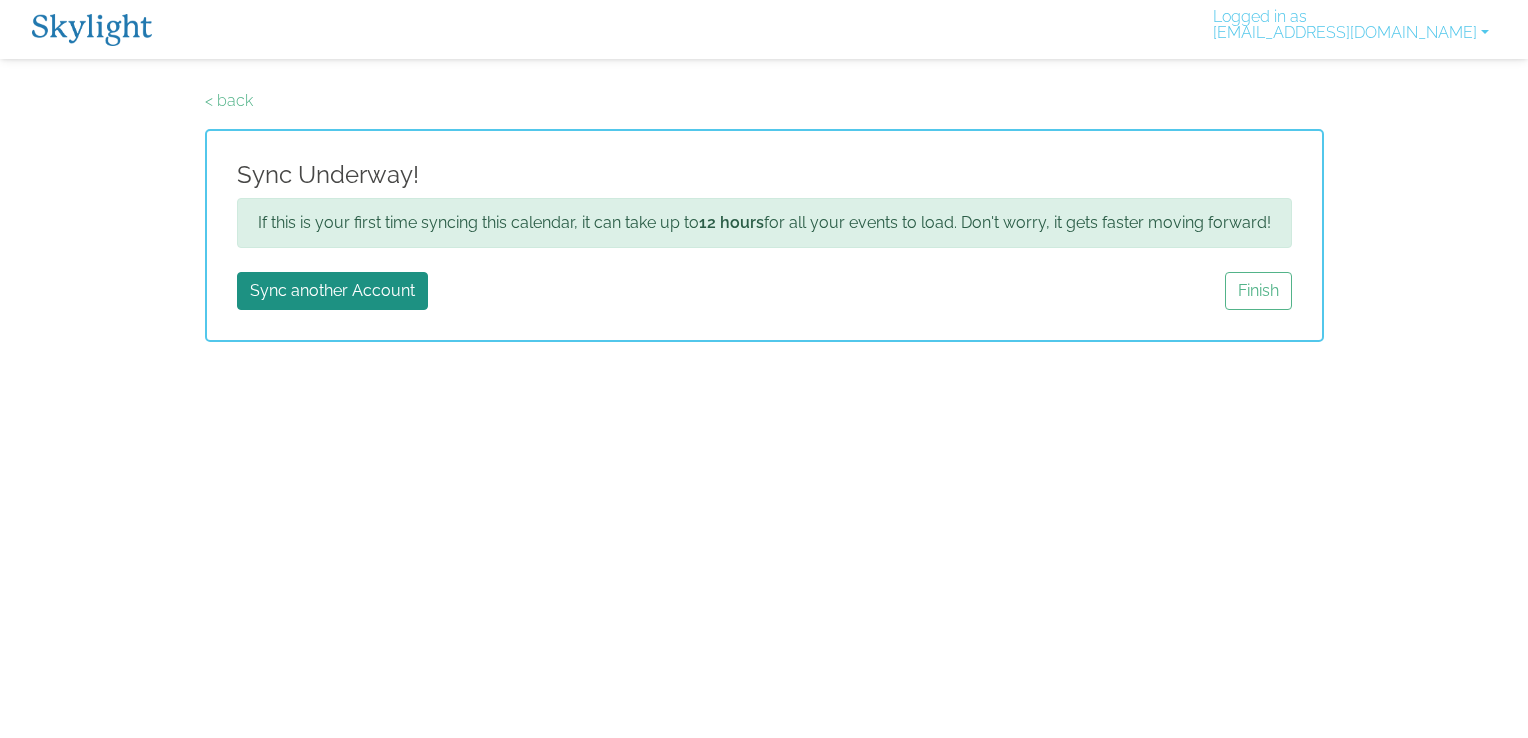 scroll, scrollTop: 0, scrollLeft: 0, axis: both 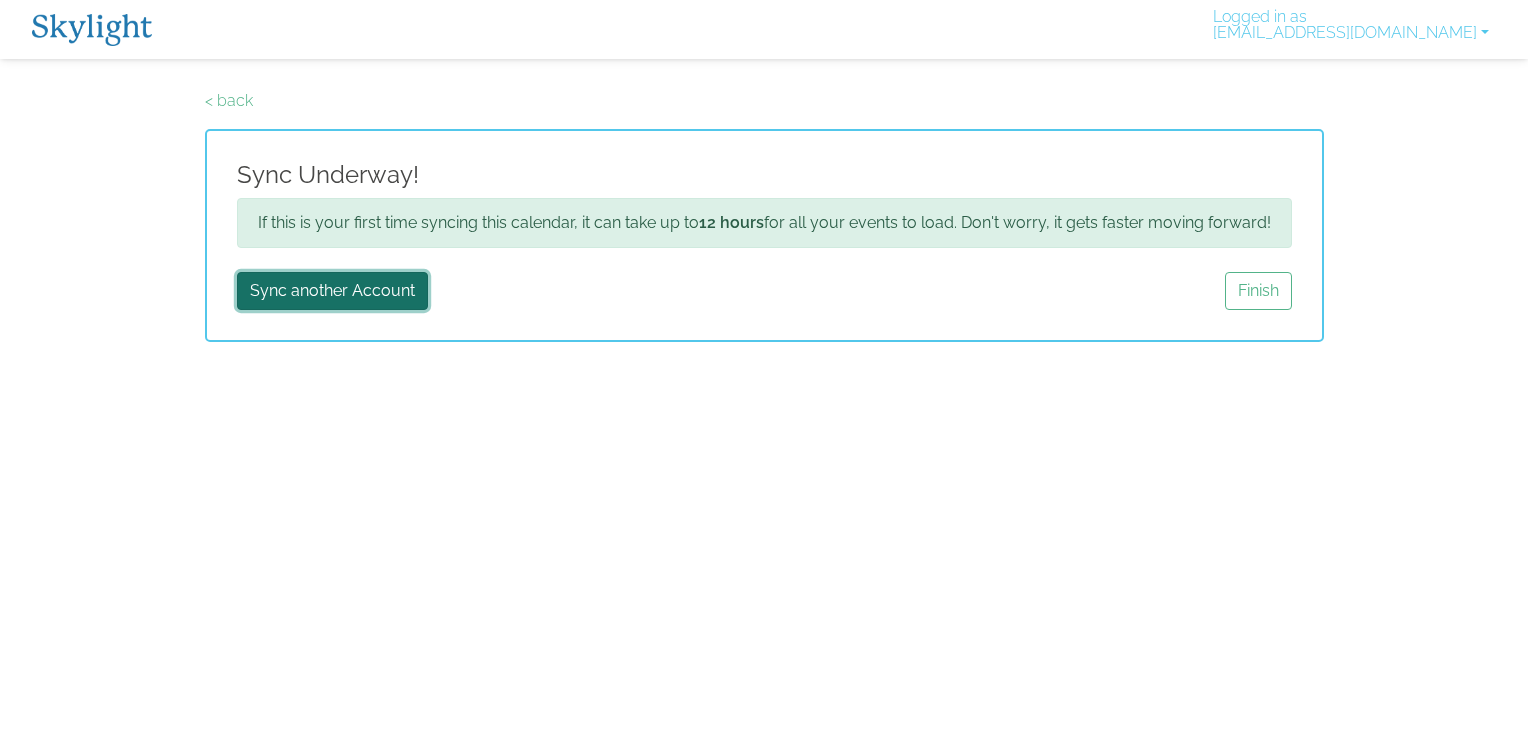 click on "Sync another Account" at bounding box center [332, 291] 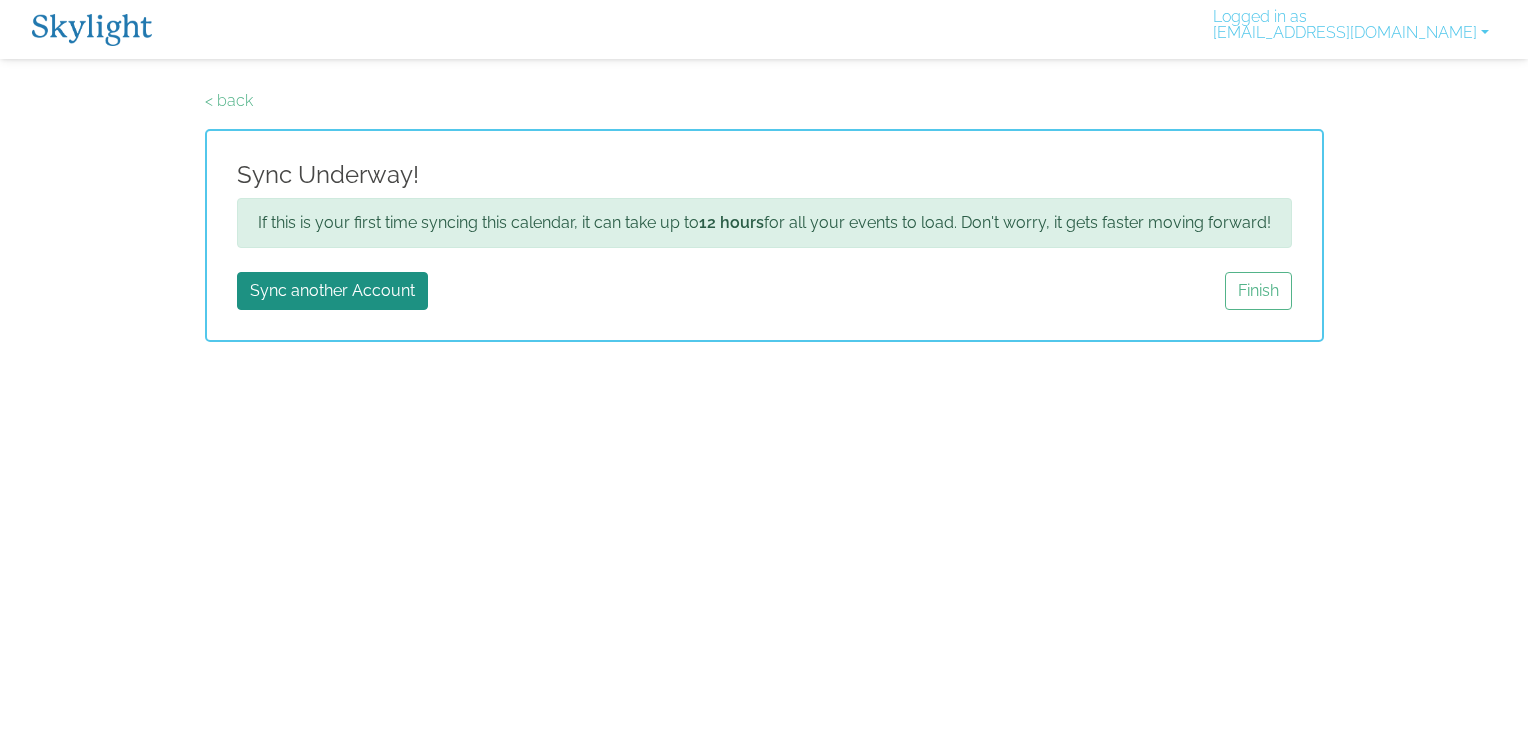 scroll, scrollTop: 0, scrollLeft: 0, axis: both 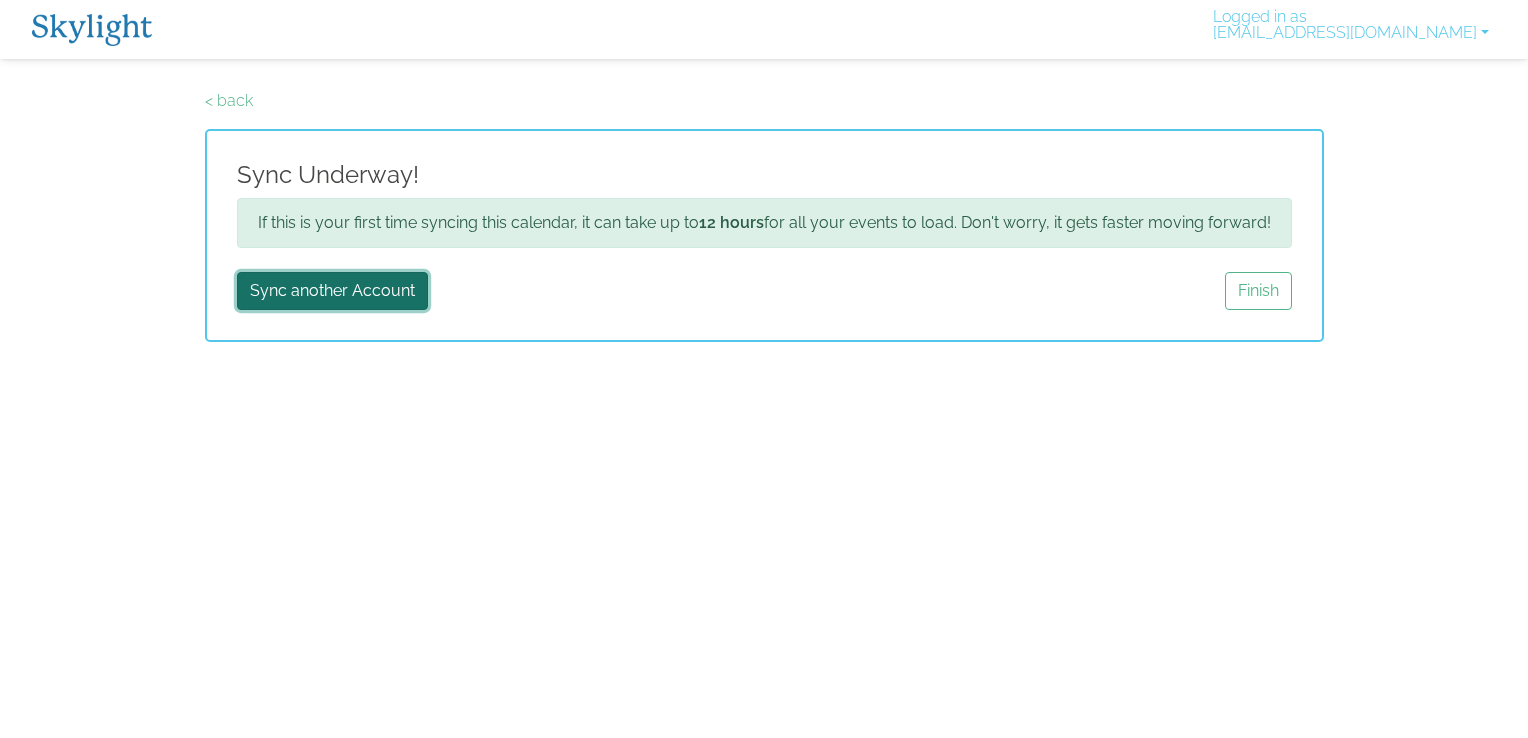 click on "Sync another Account" at bounding box center [332, 291] 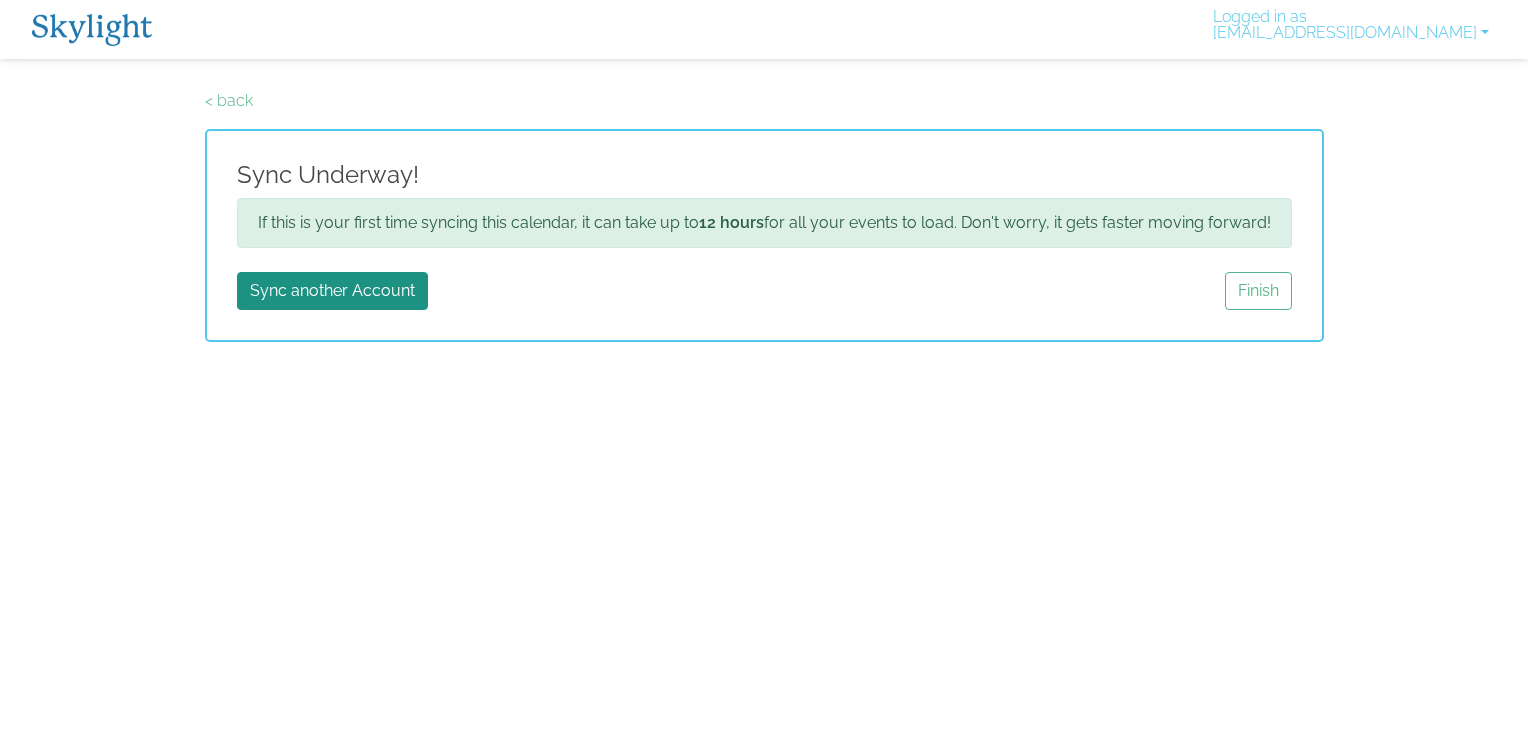 scroll, scrollTop: 0, scrollLeft: 0, axis: both 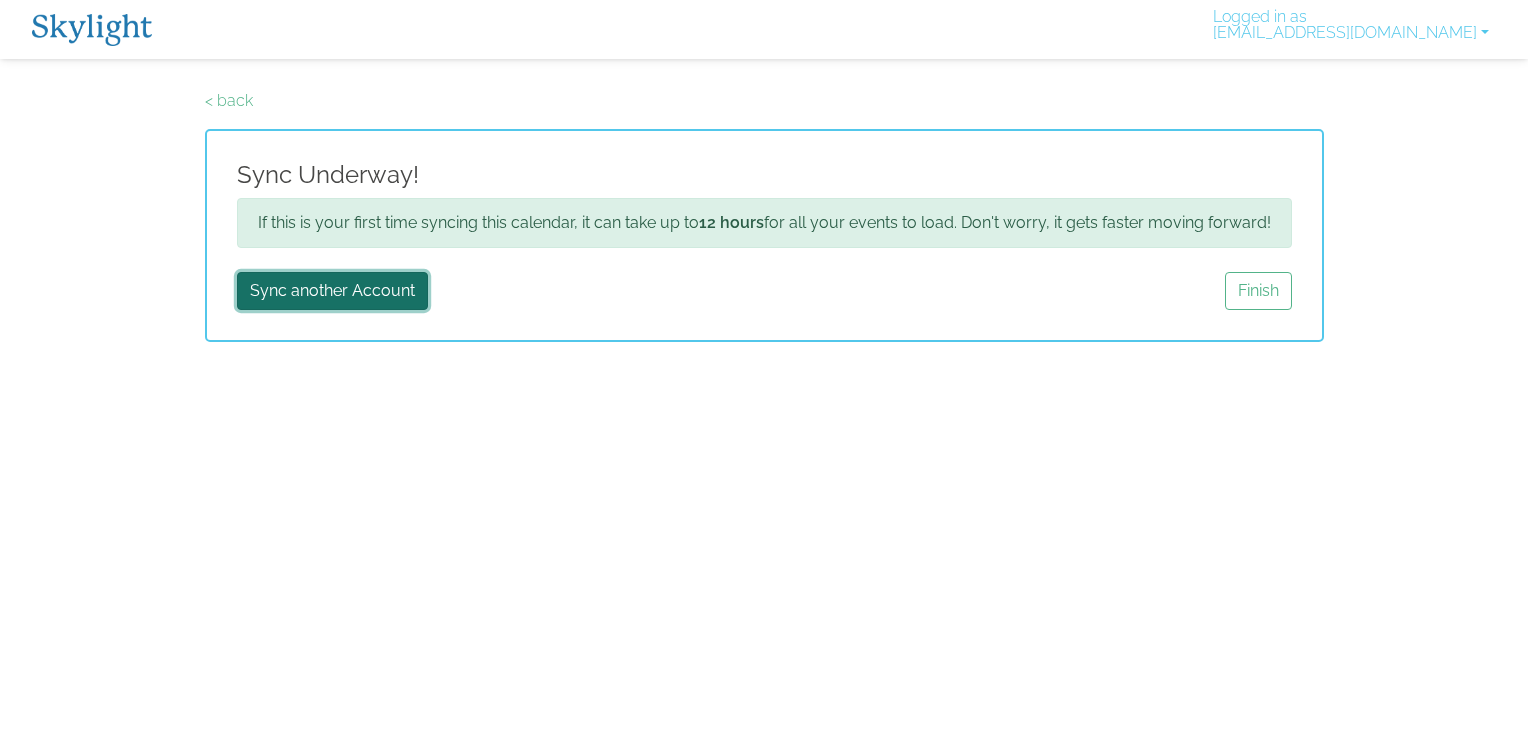click on "Sync another Account" at bounding box center (332, 291) 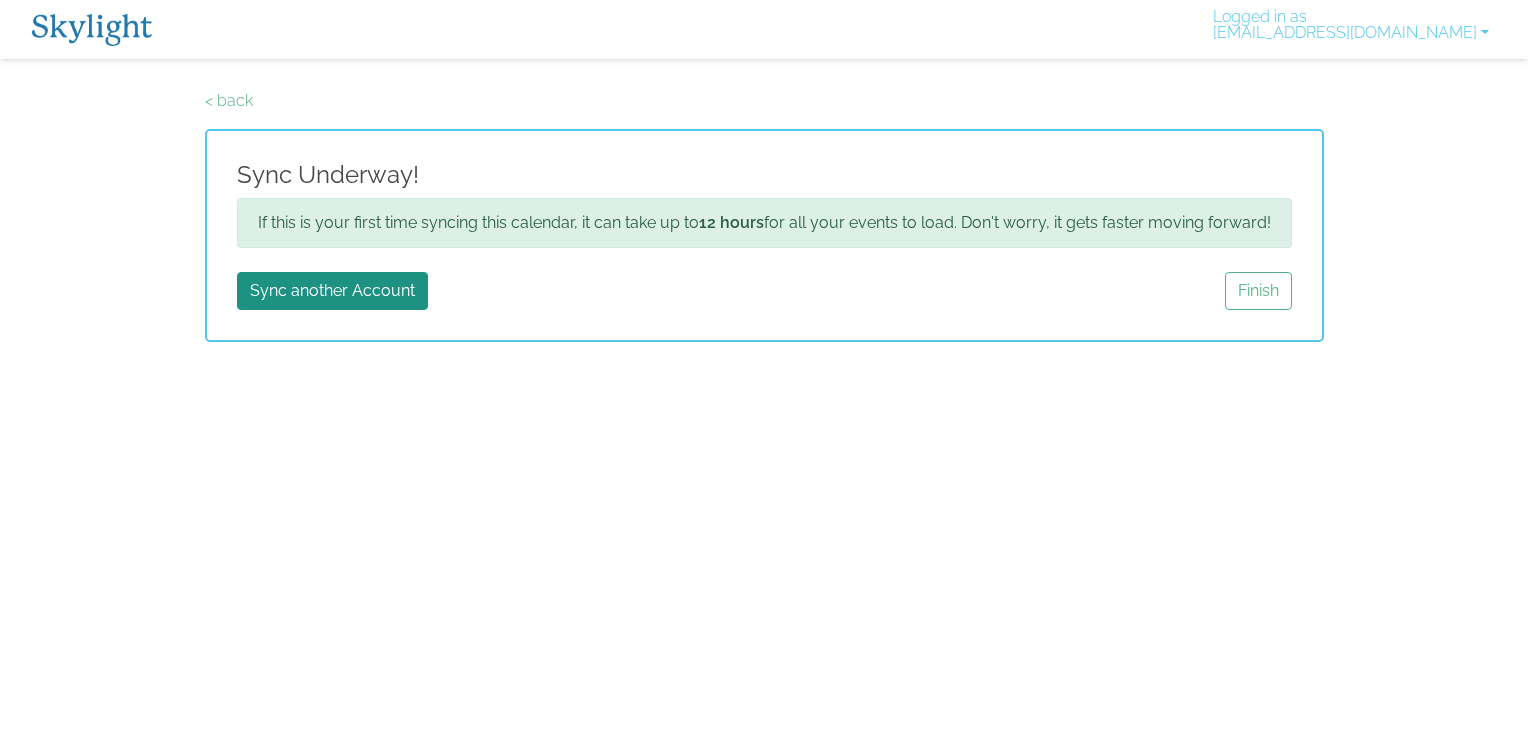 scroll, scrollTop: 0, scrollLeft: 0, axis: both 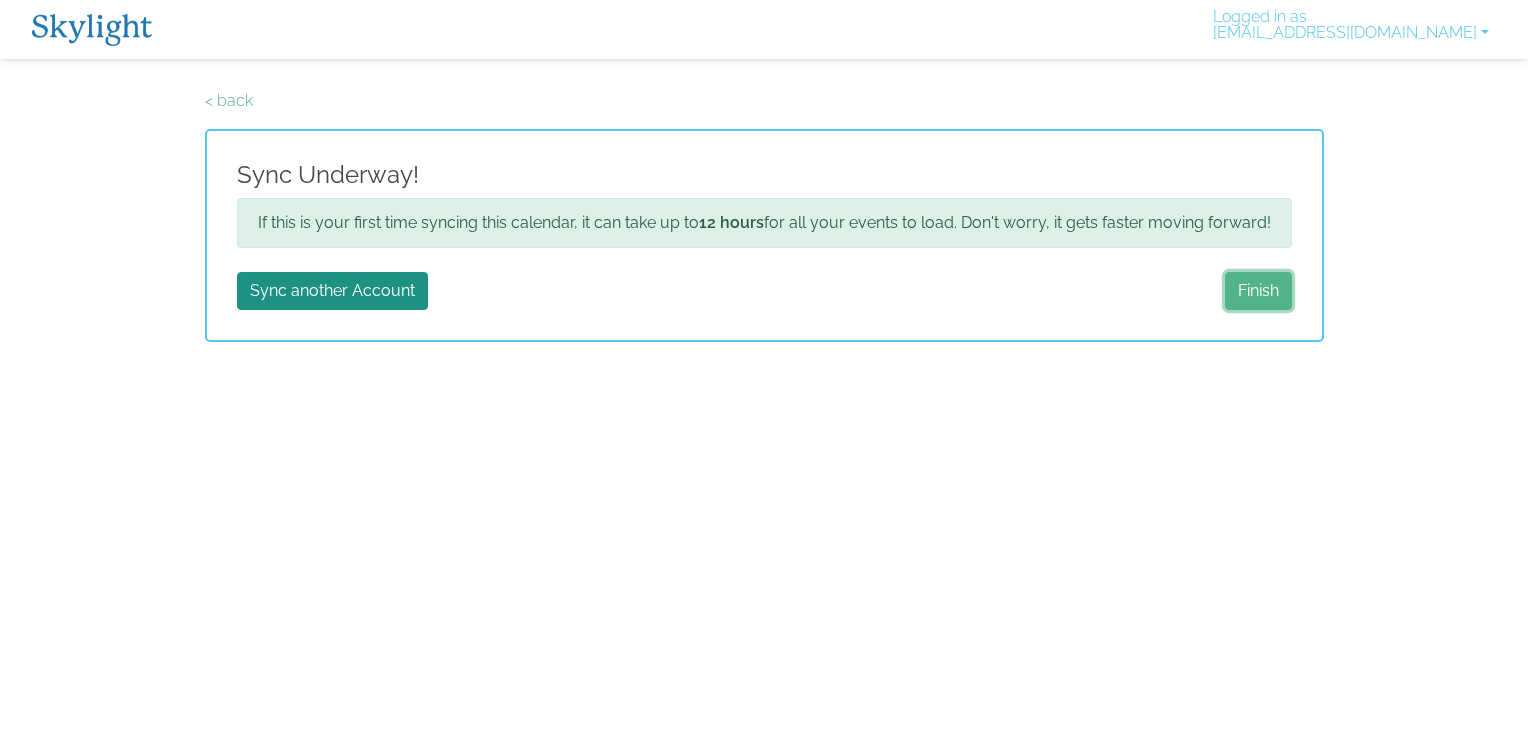click on "Finish" at bounding box center [1258, 291] 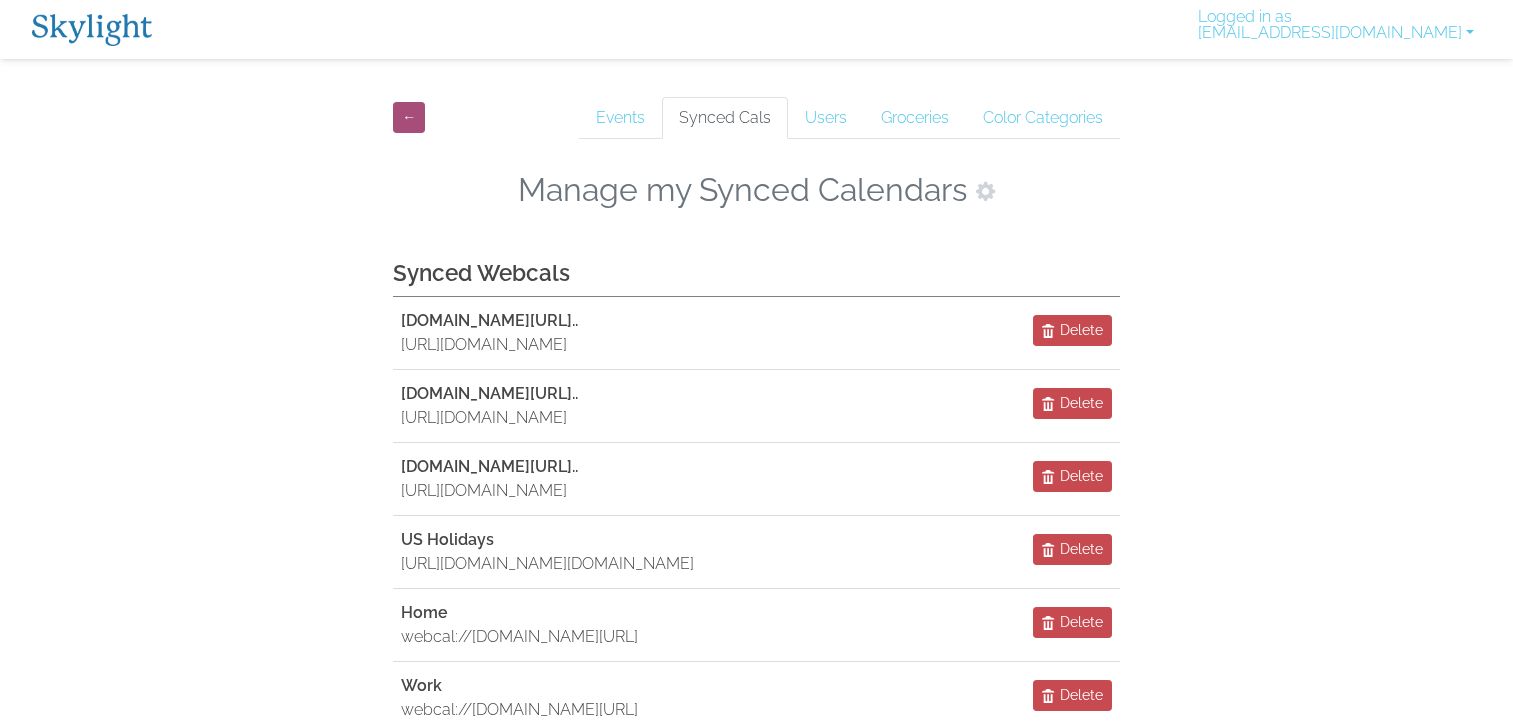 scroll, scrollTop: 0, scrollLeft: 0, axis: both 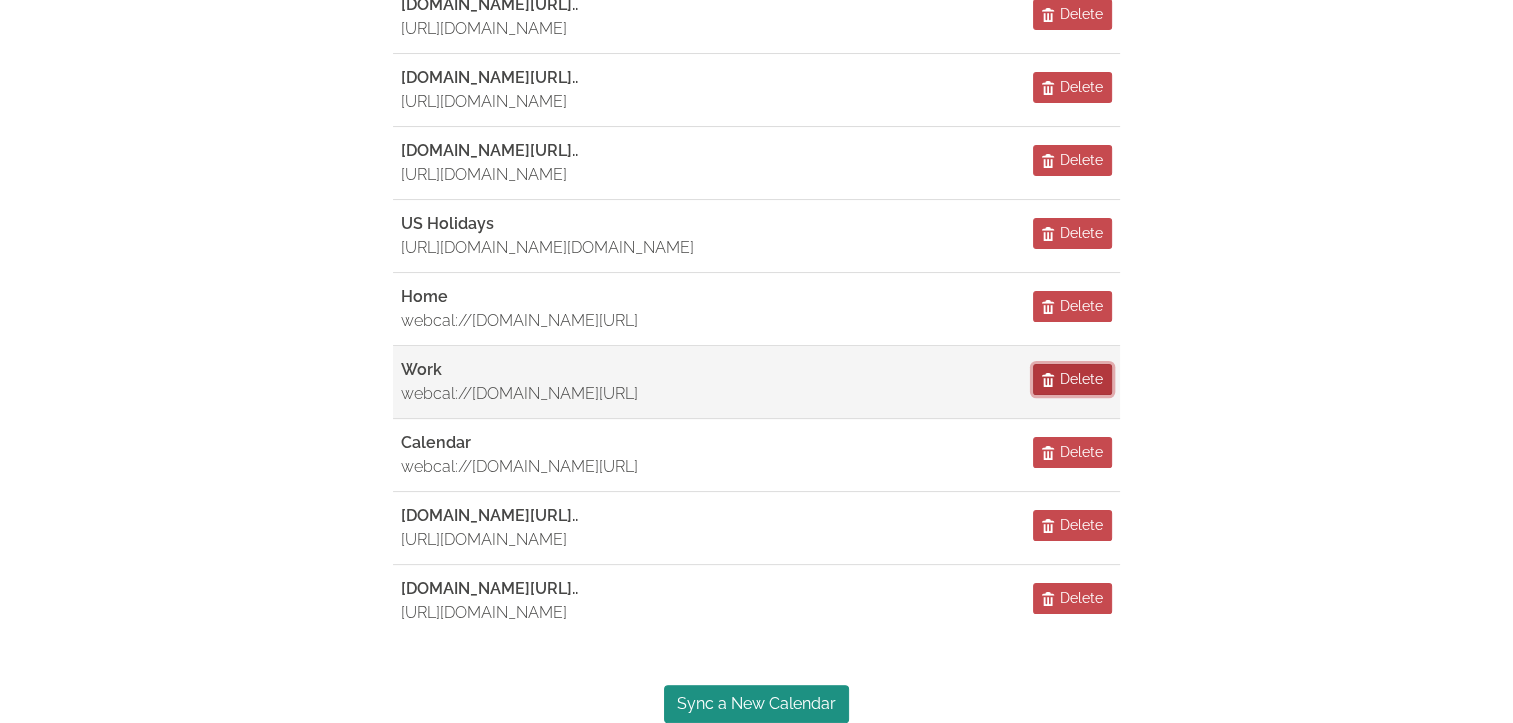 click on "Delete" at bounding box center (1081, 379) 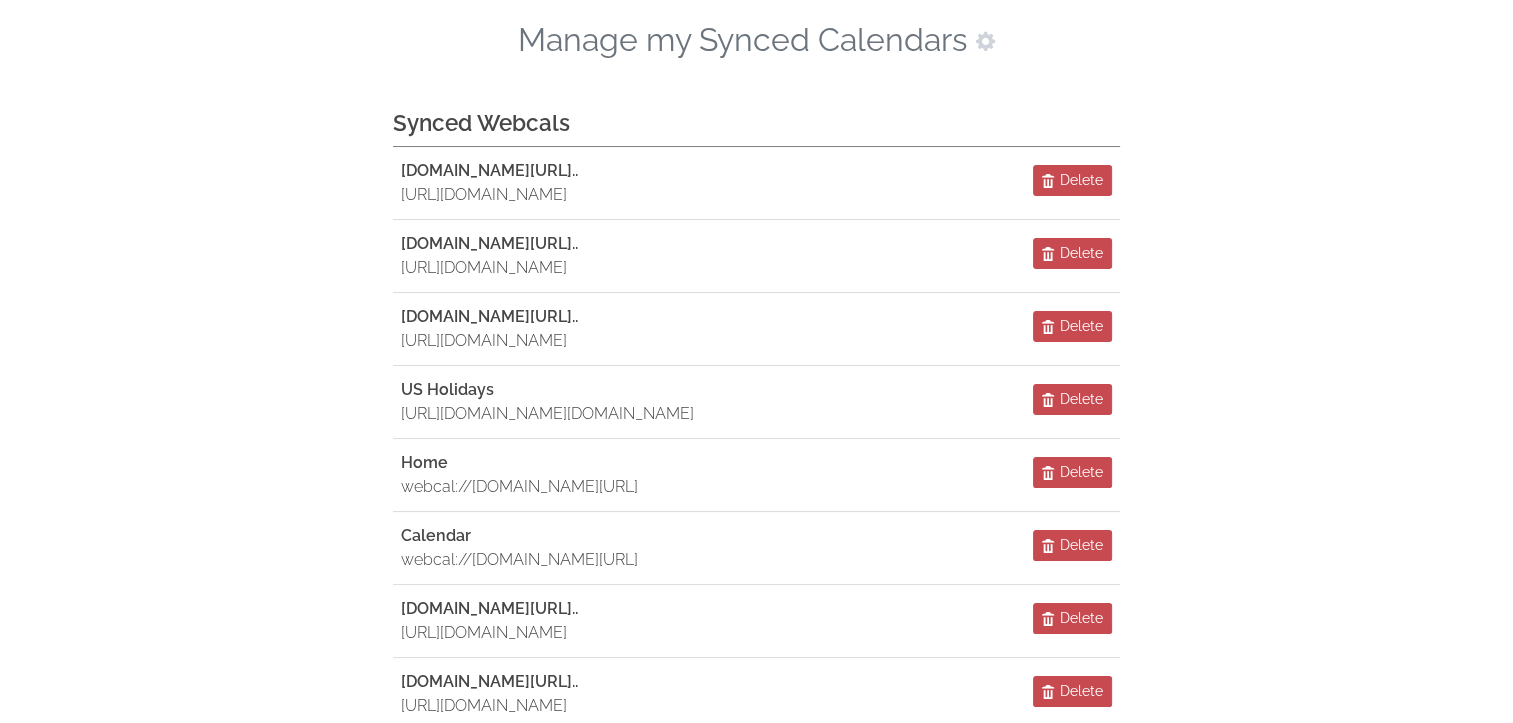 scroll, scrollTop: 152, scrollLeft: 0, axis: vertical 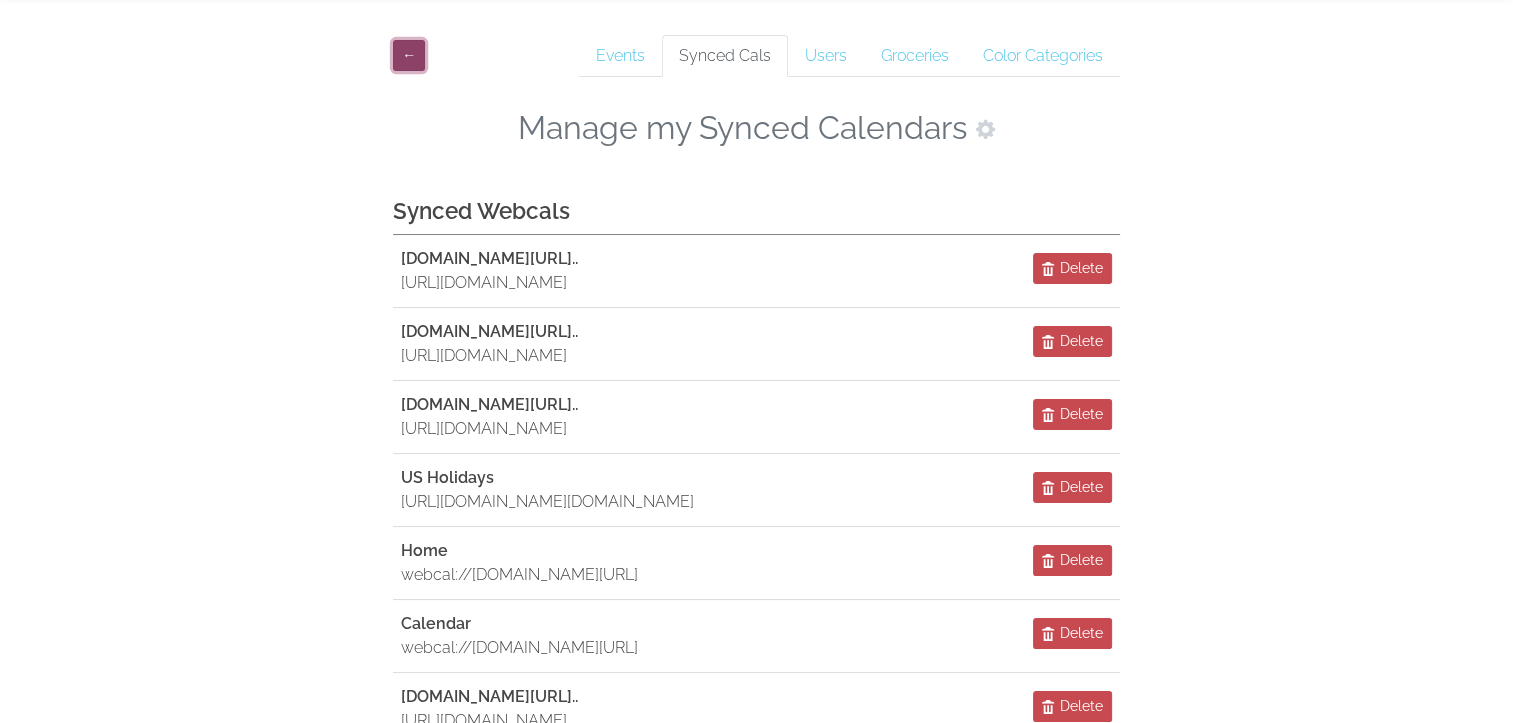 click on "←" at bounding box center (409, 55) 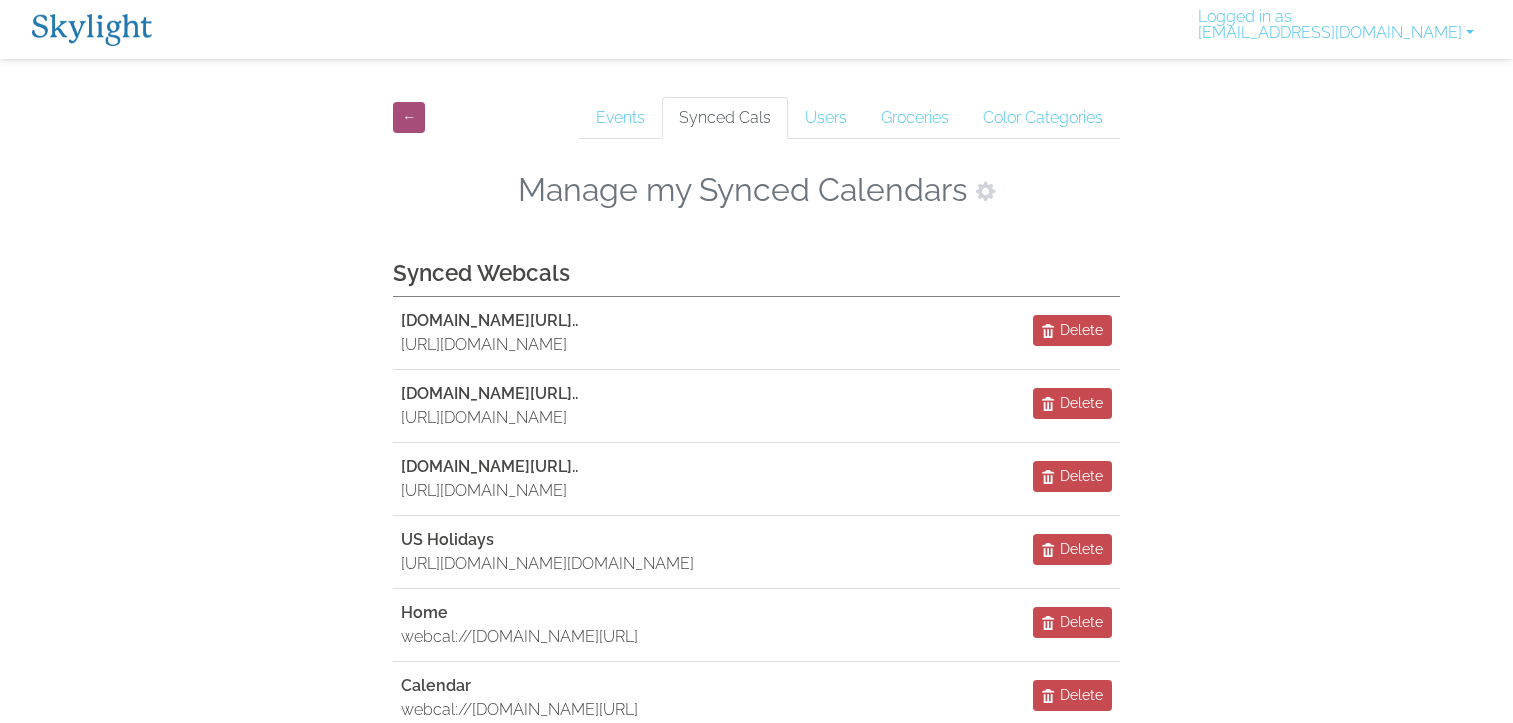 scroll, scrollTop: 0, scrollLeft: 0, axis: both 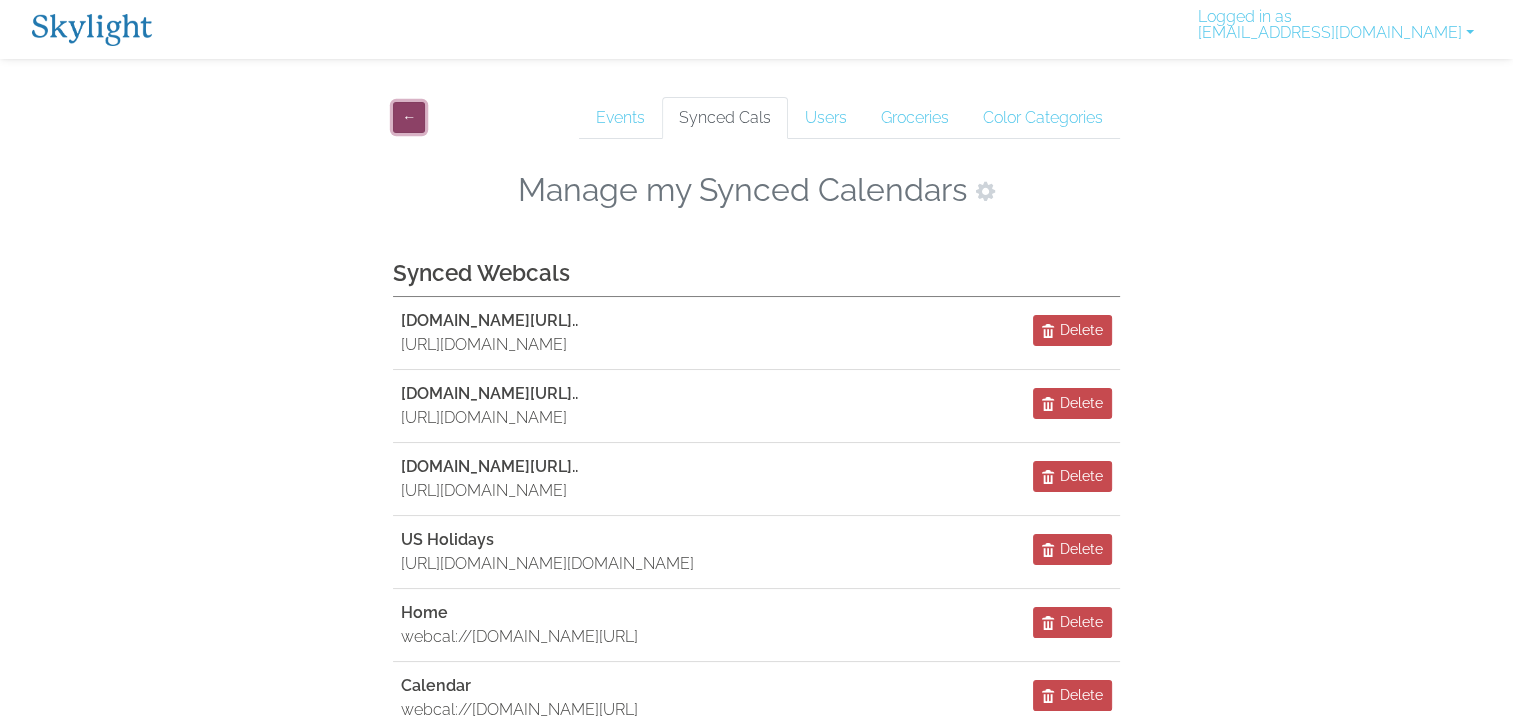click on "←" at bounding box center (409, 117) 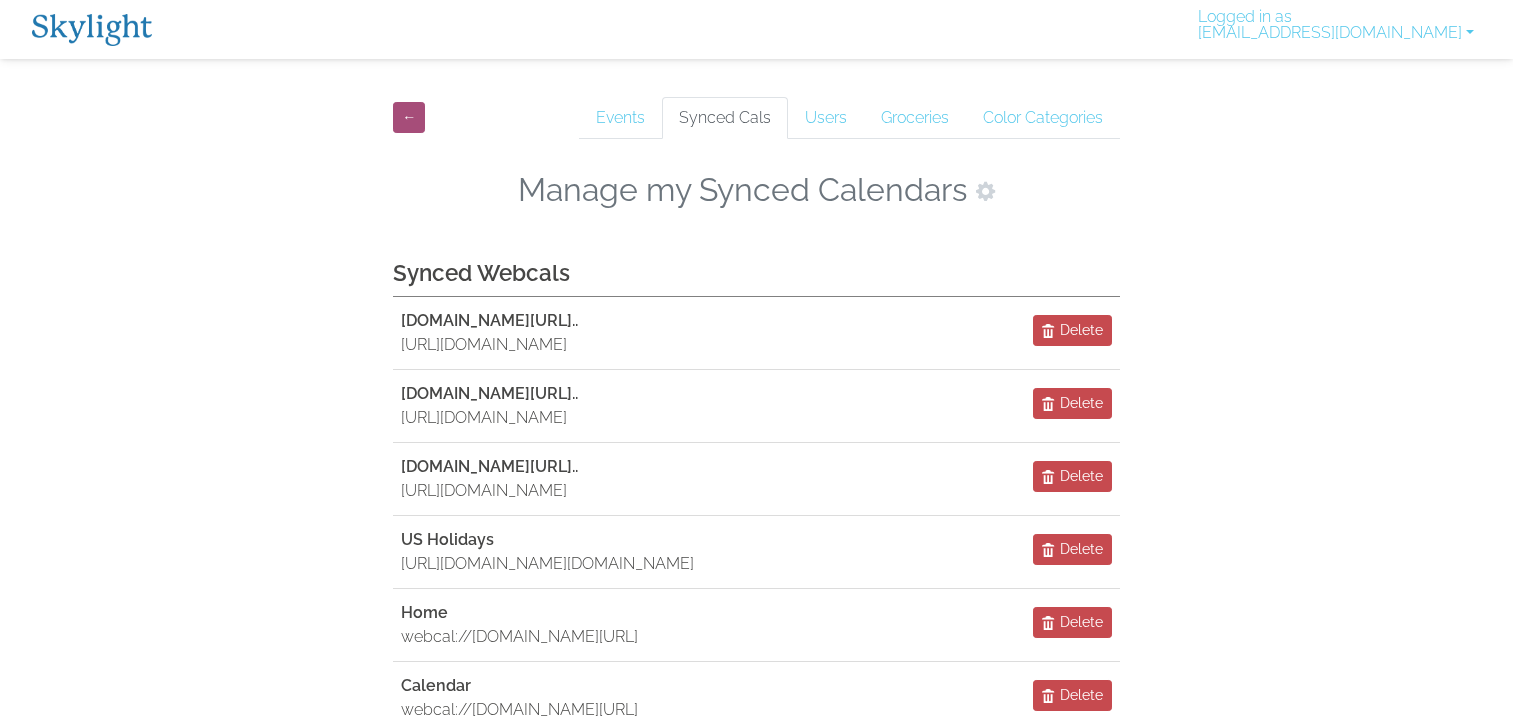 scroll, scrollTop: 0, scrollLeft: 0, axis: both 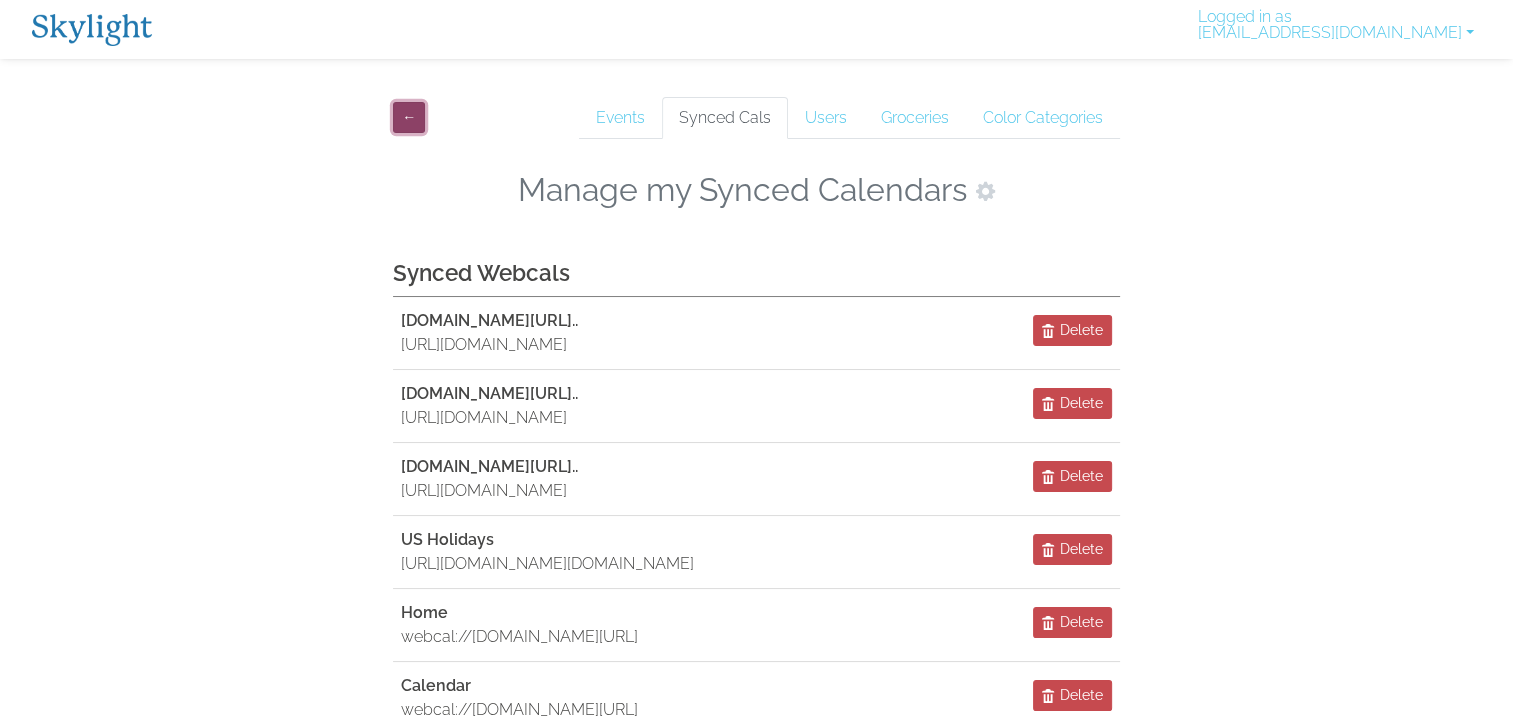 click on "←" at bounding box center (409, 117) 